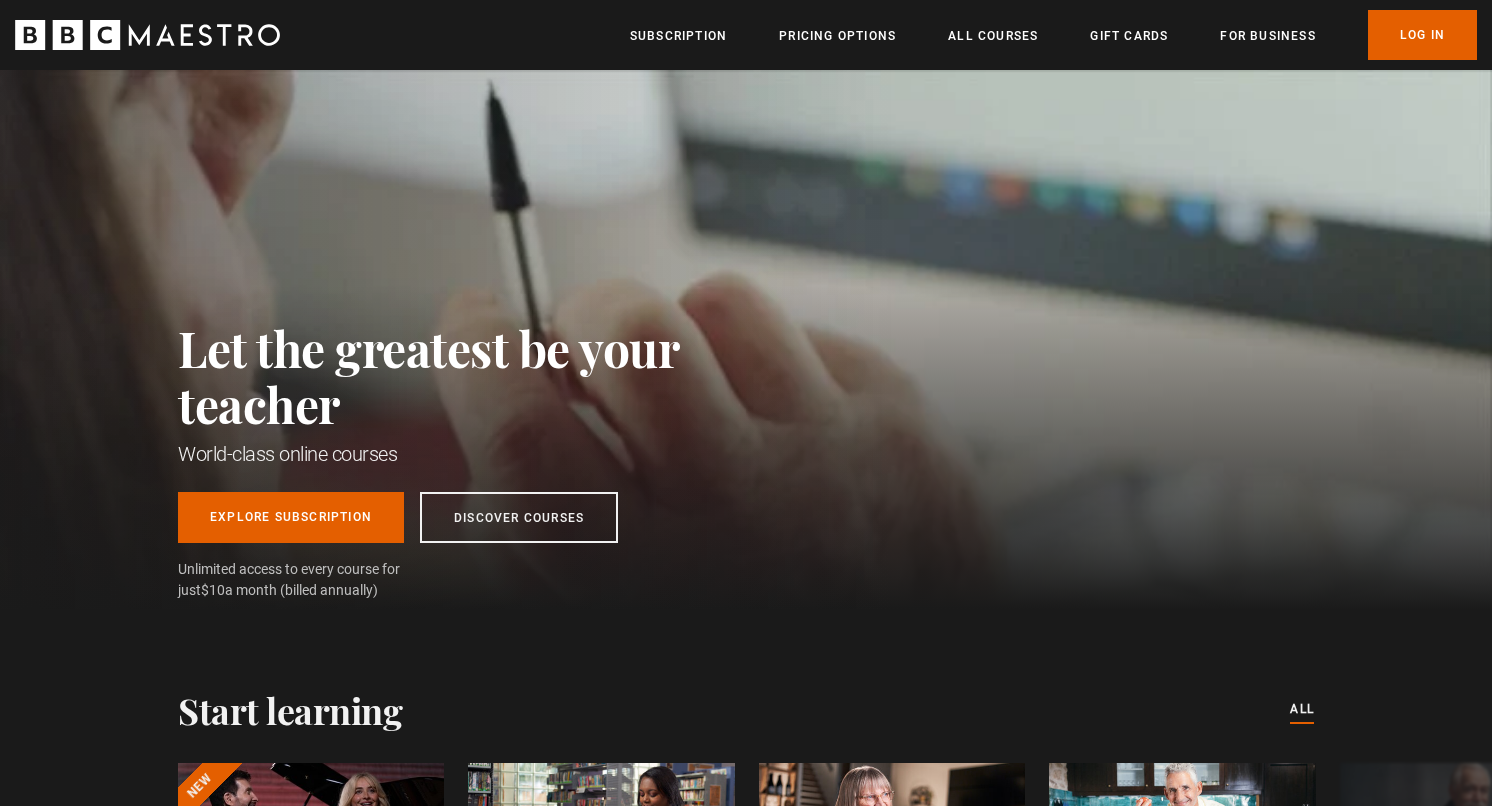 scroll, scrollTop: 0, scrollLeft: 0, axis: both 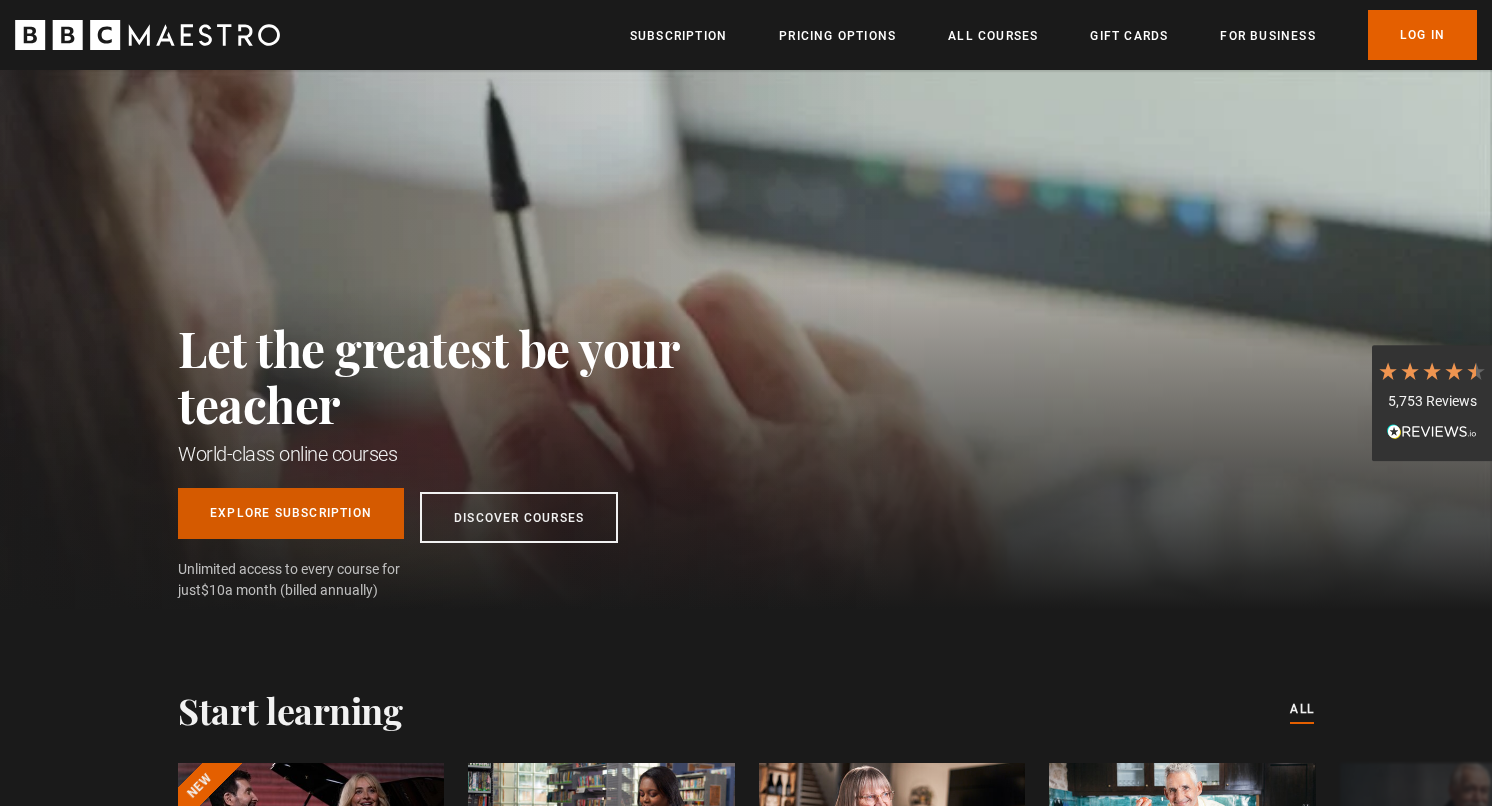 click on "Explore Subscription" at bounding box center [291, 513] 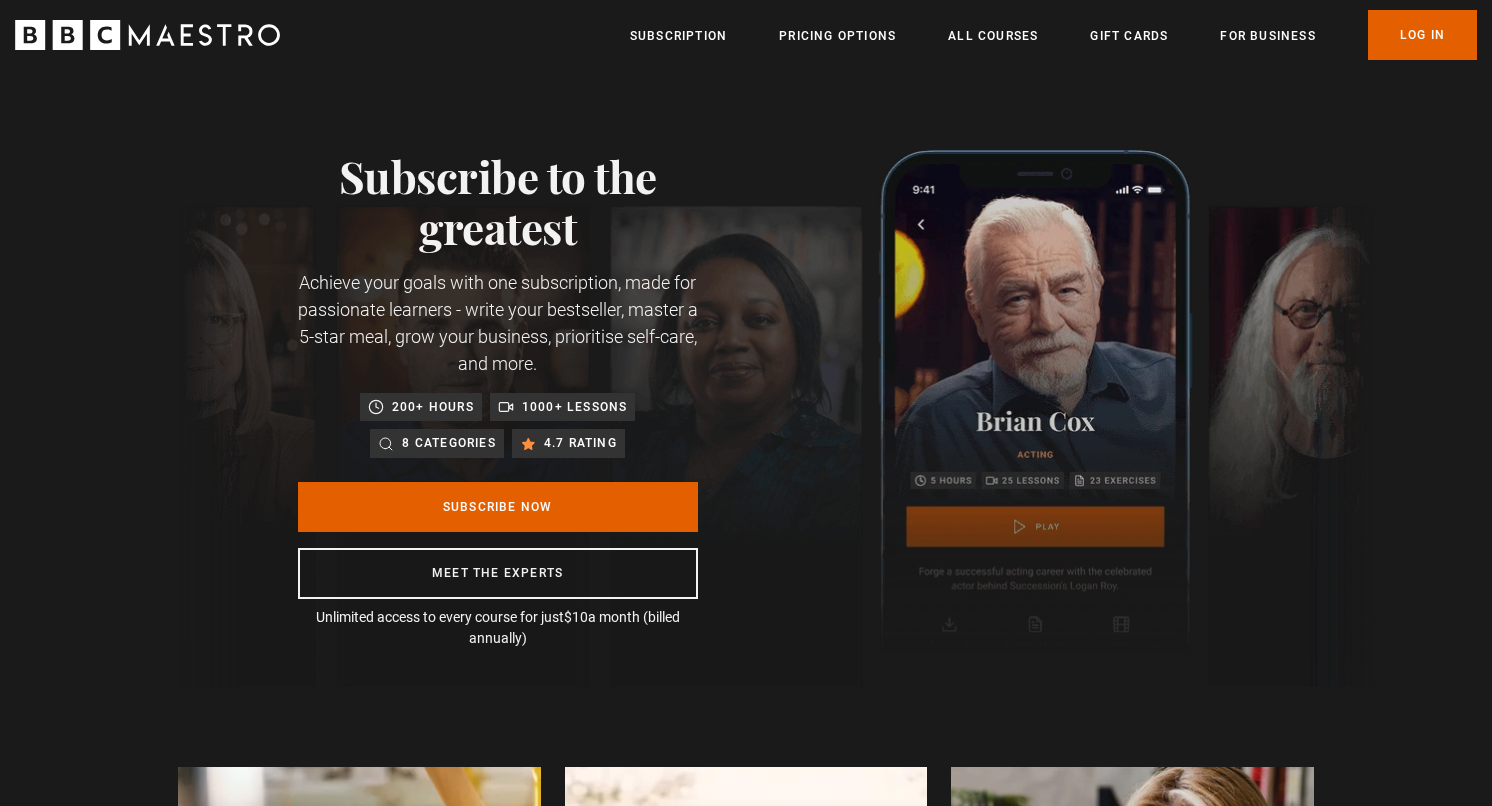 scroll, scrollTop: 0, scrollLeft: 0, axis: both 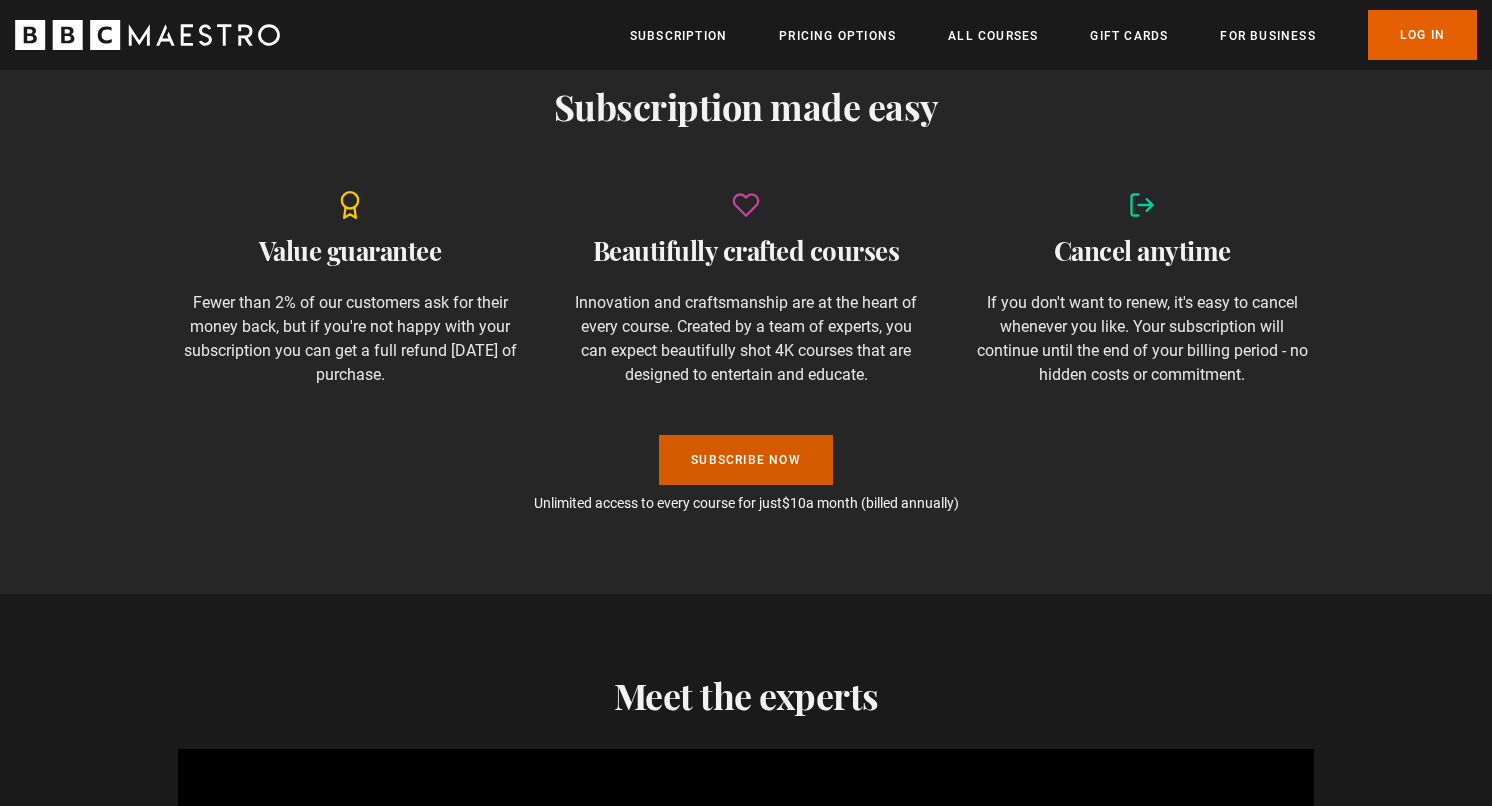 click on "Subscribe Now" at bounding box center (746, 460) 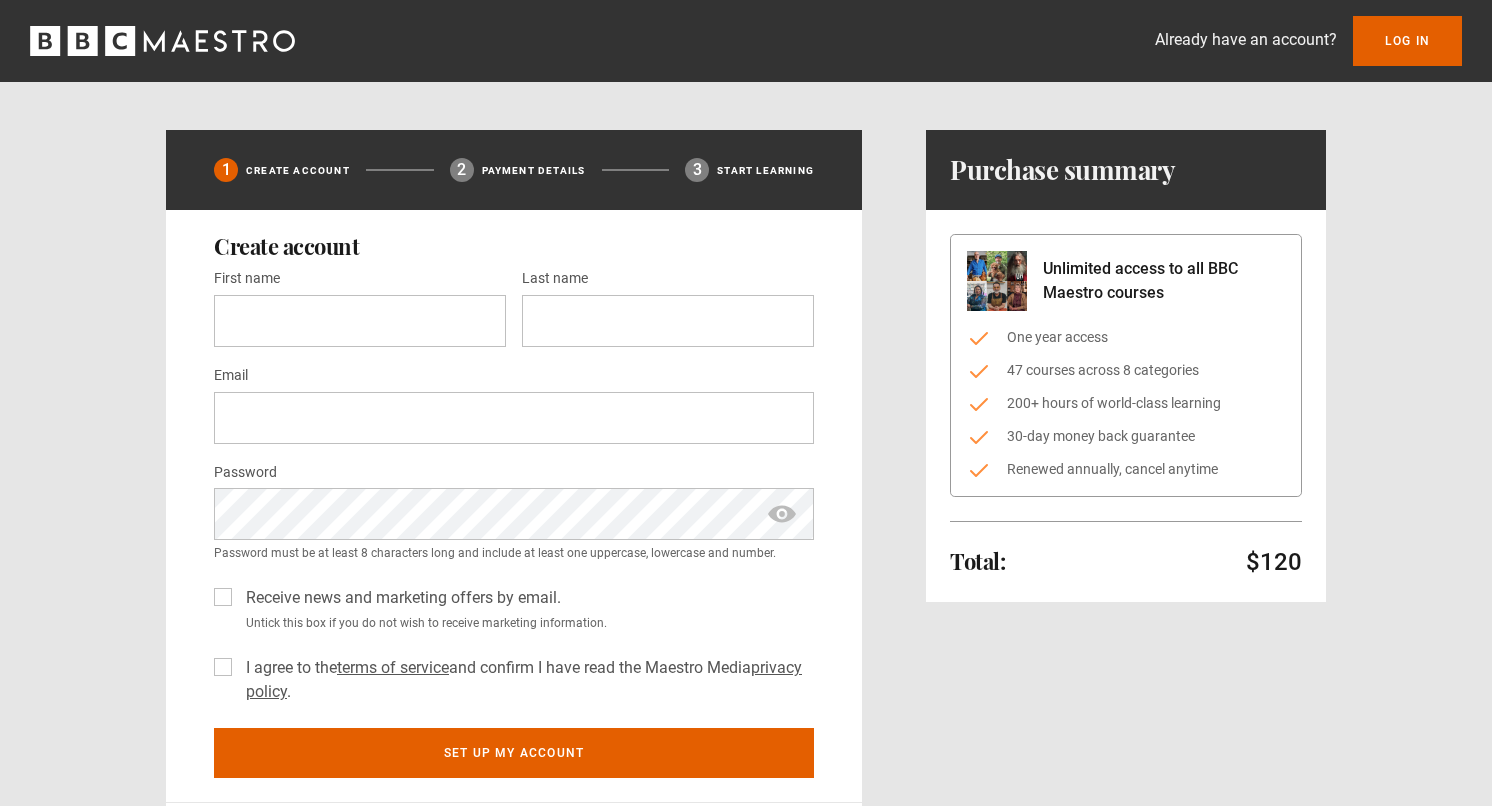 scroll, scrollTop: 0, scrollLeft: 0, axis: both 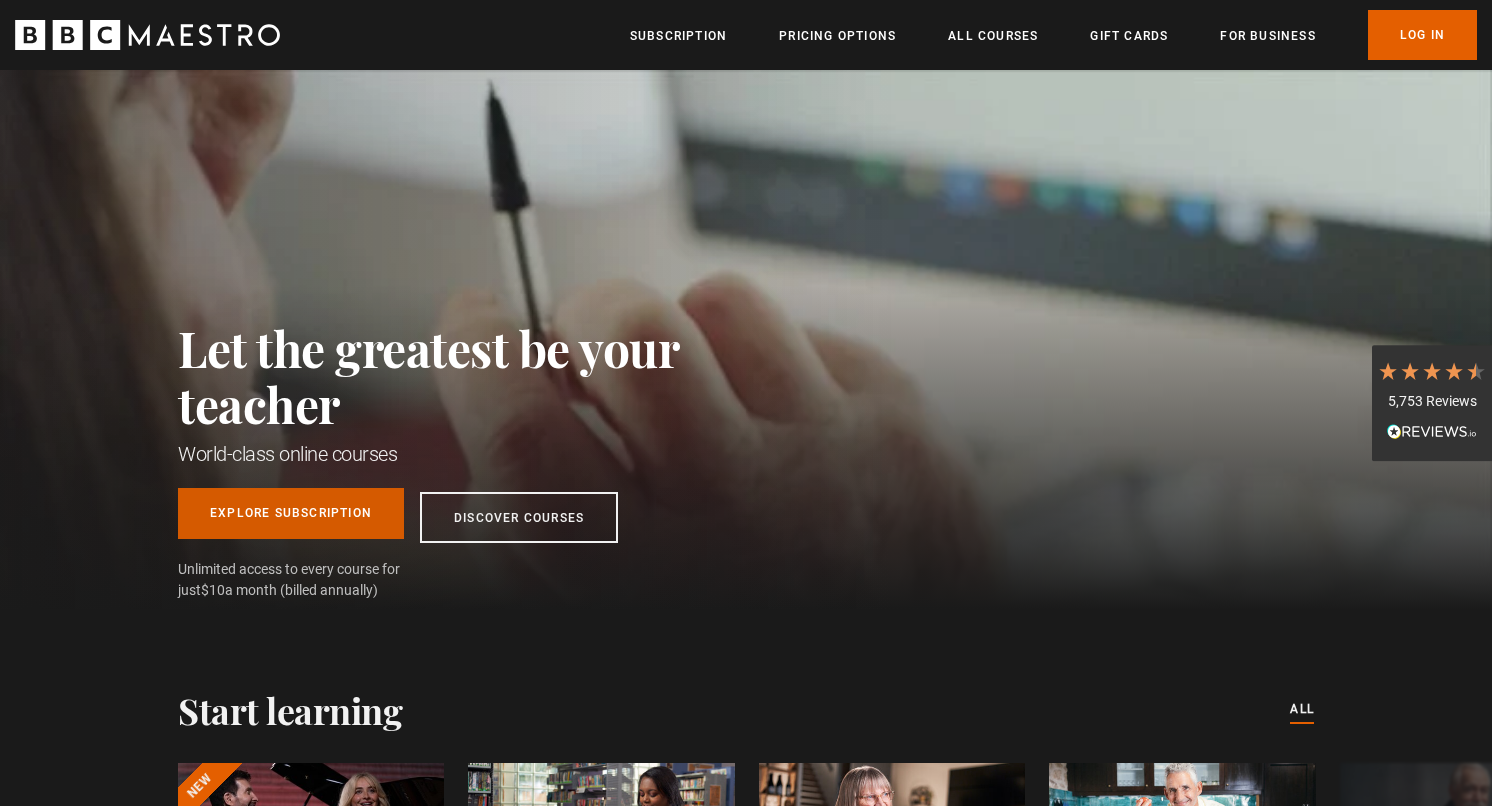 click on "Explore Subscription" at bounding box center (291, 513) 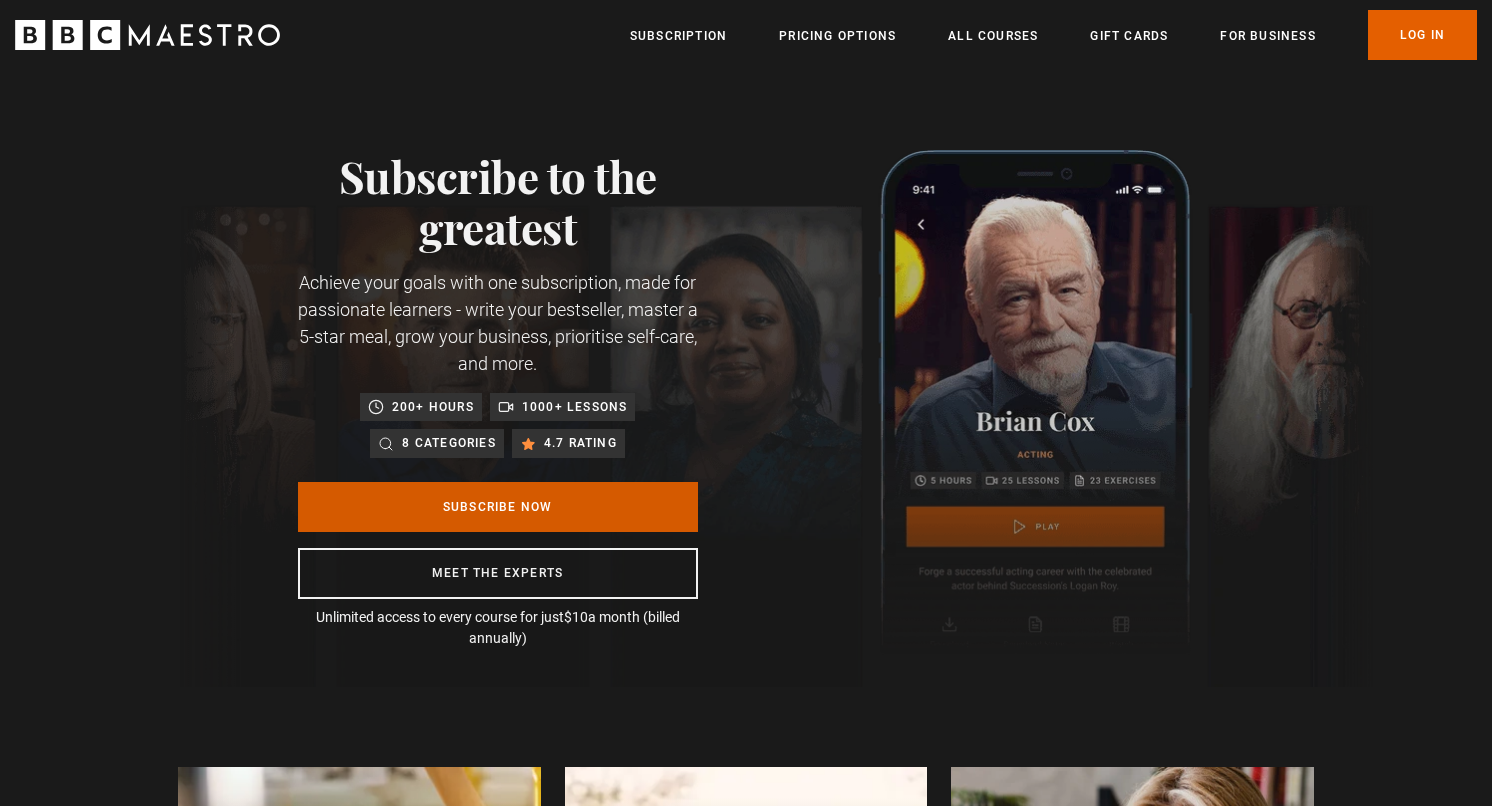 scroll, scrollTop: 0, scrollLeft: 0, axis: both 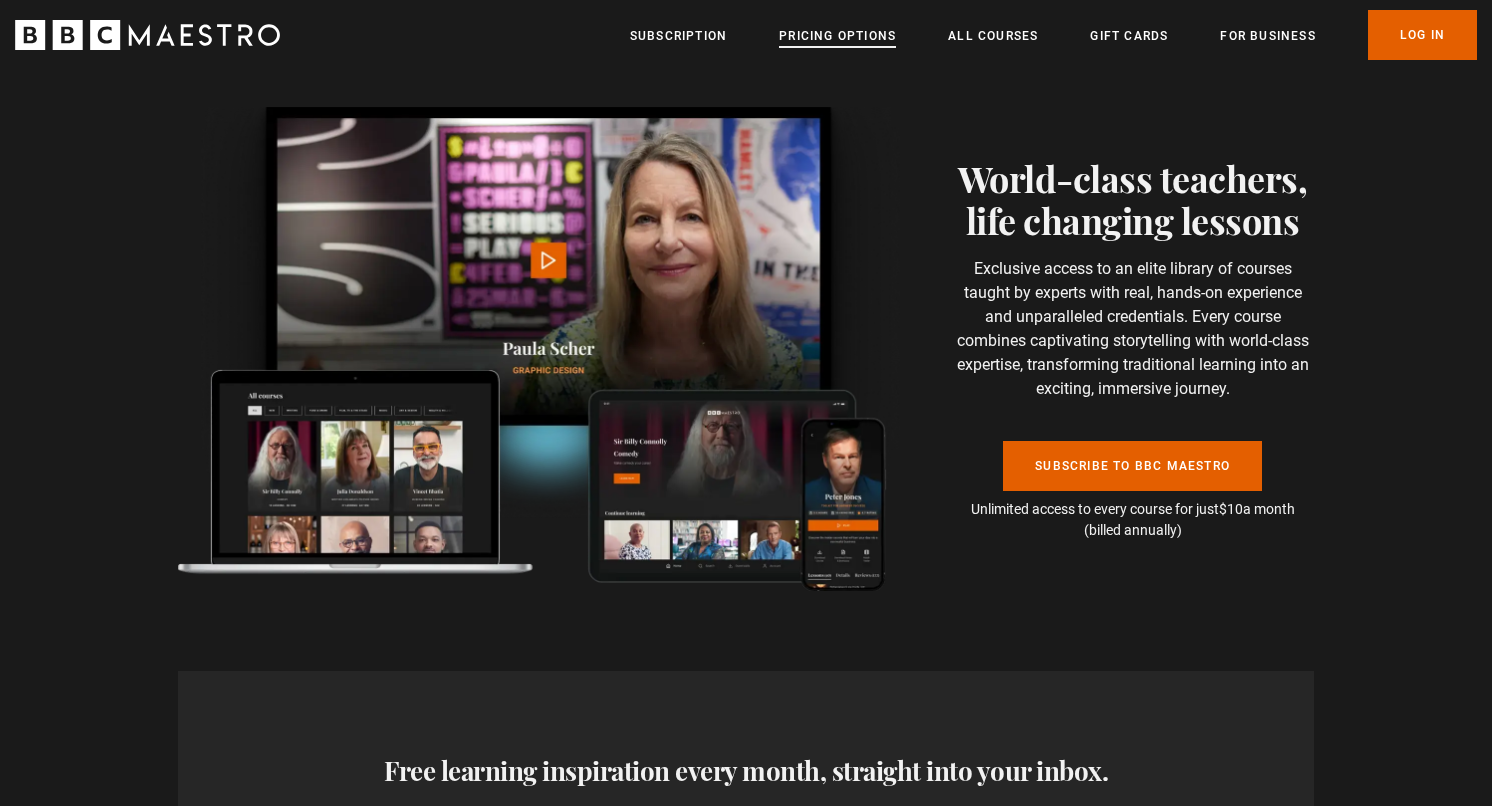 click on "Pricing Options" at bounding box center (837, 36) 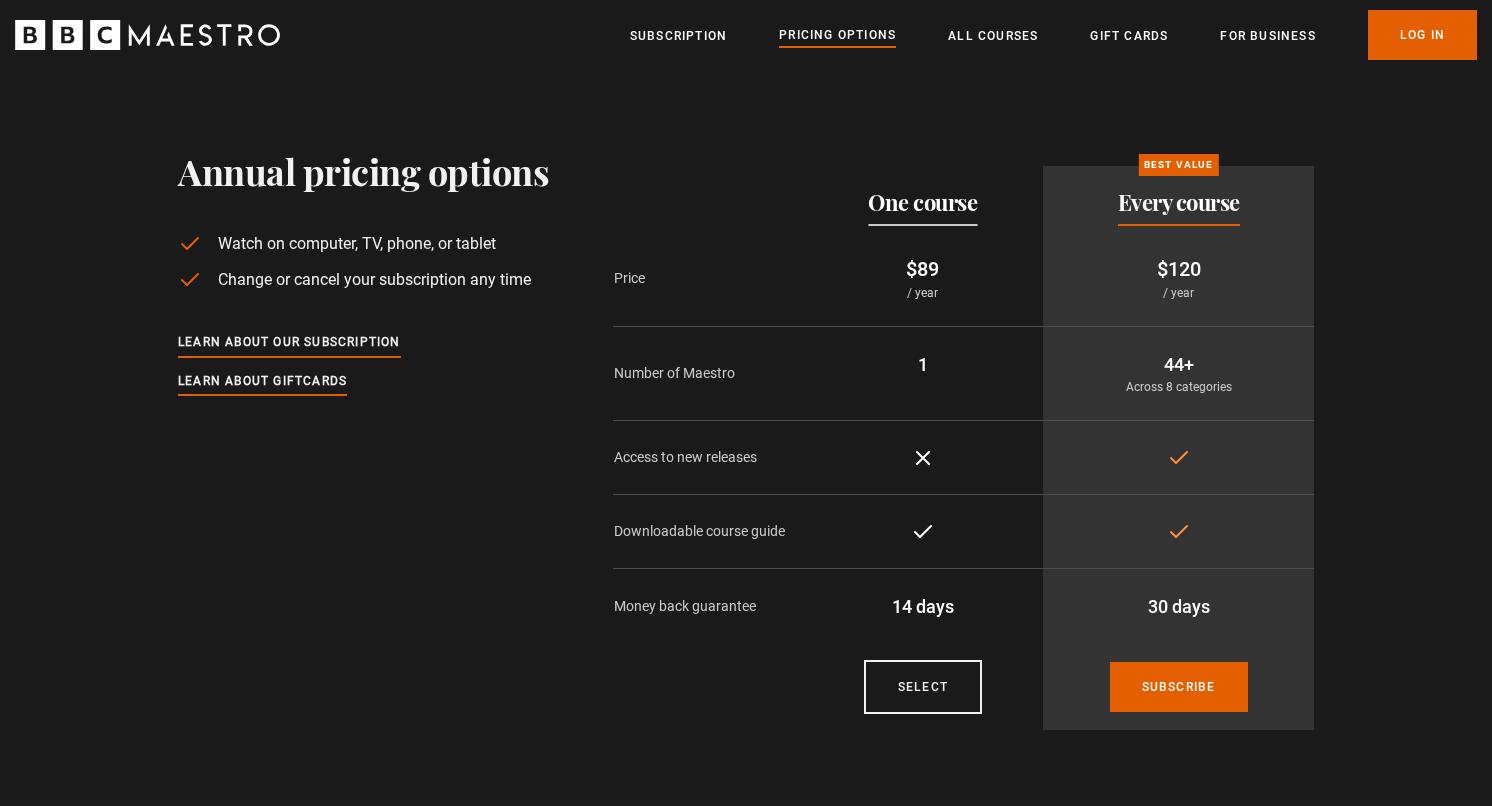 scroll, scrollTop: 0, scrollLeft: 0, axis: both 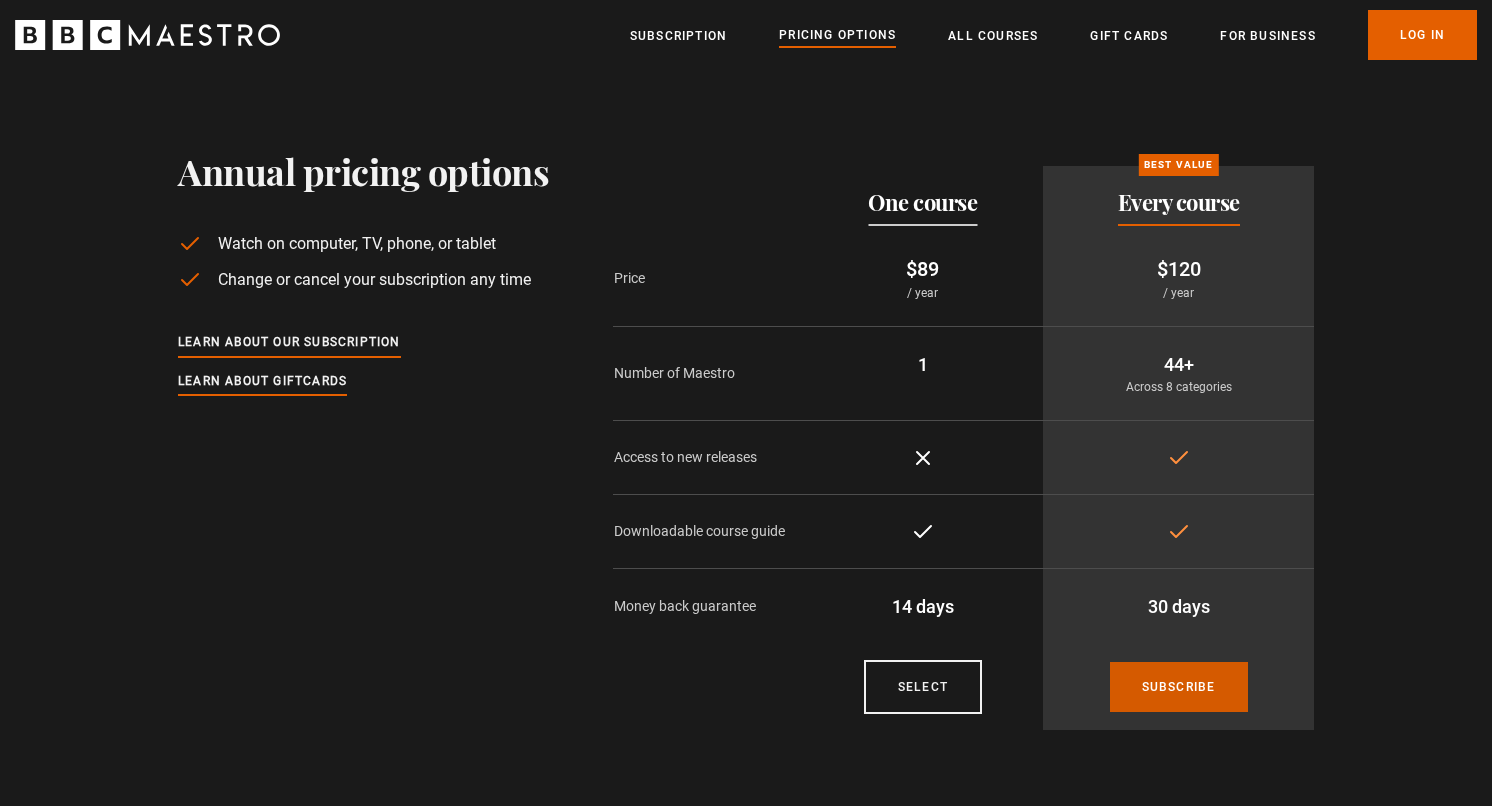 click on "Subscribe" at bounding box center (1179, 687) 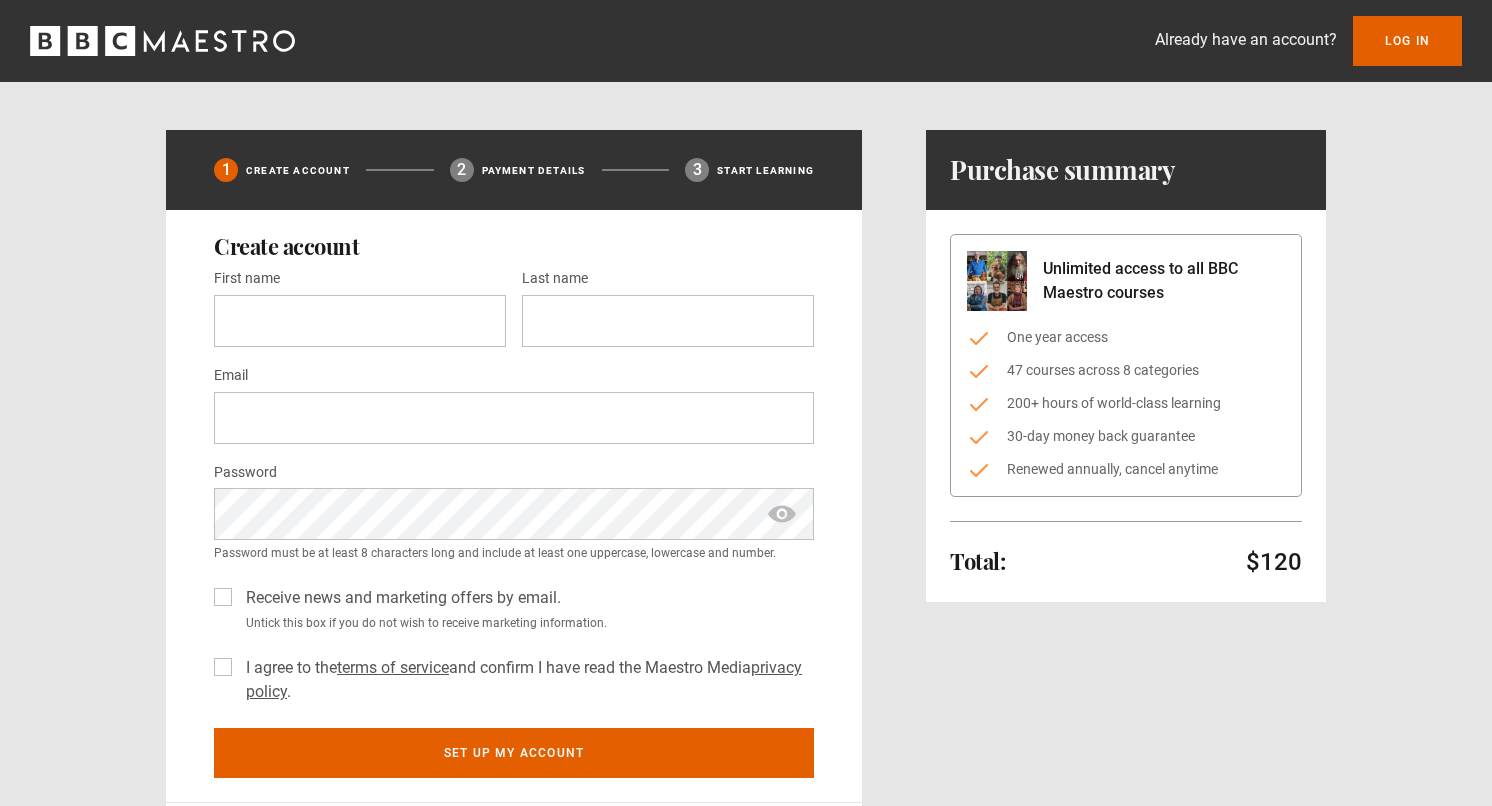 scroll, scrollTop: 0, scrollLeft: 0, axis: both 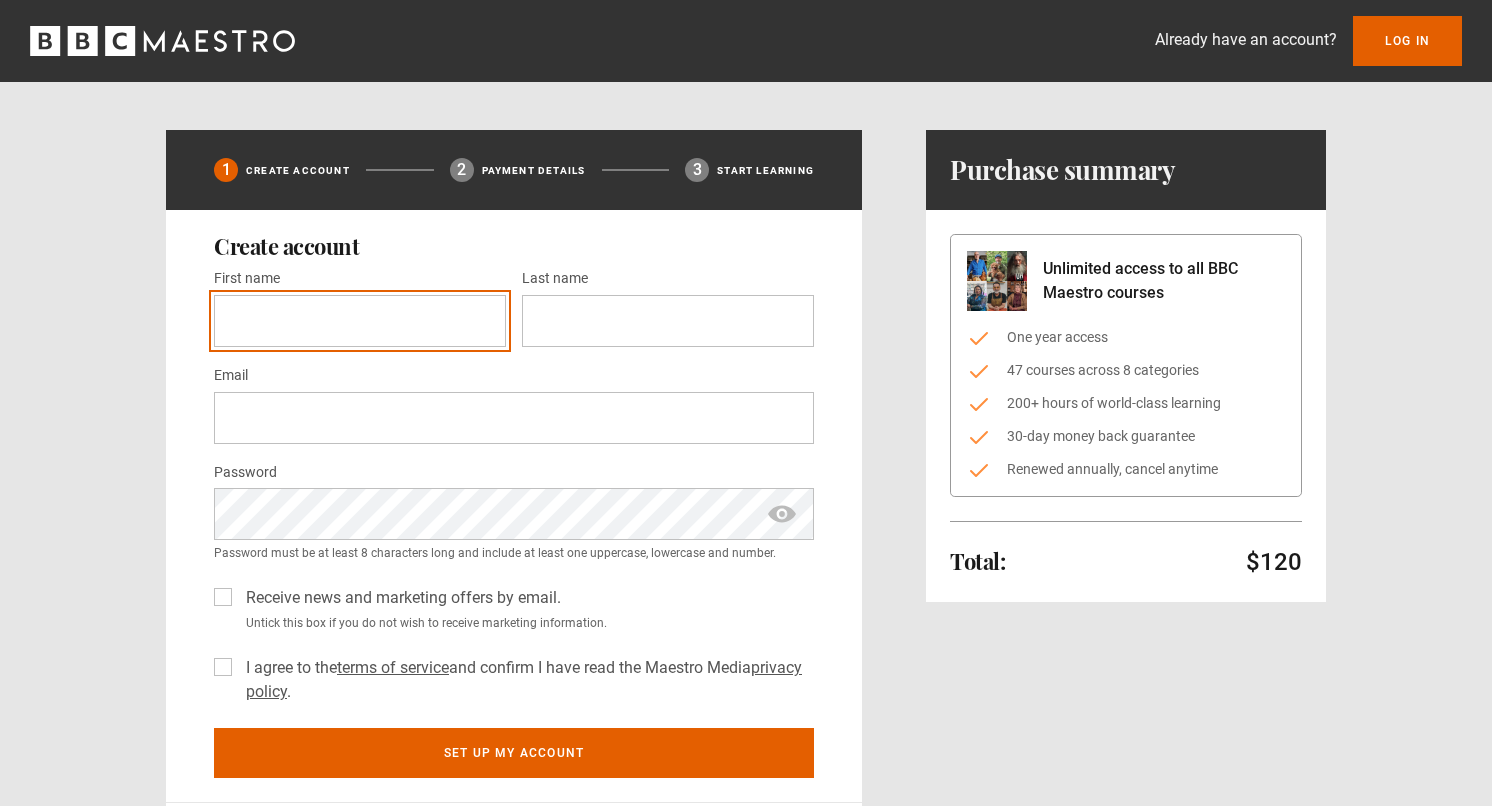 click on "First name  *" at bounding box center [360, 321] 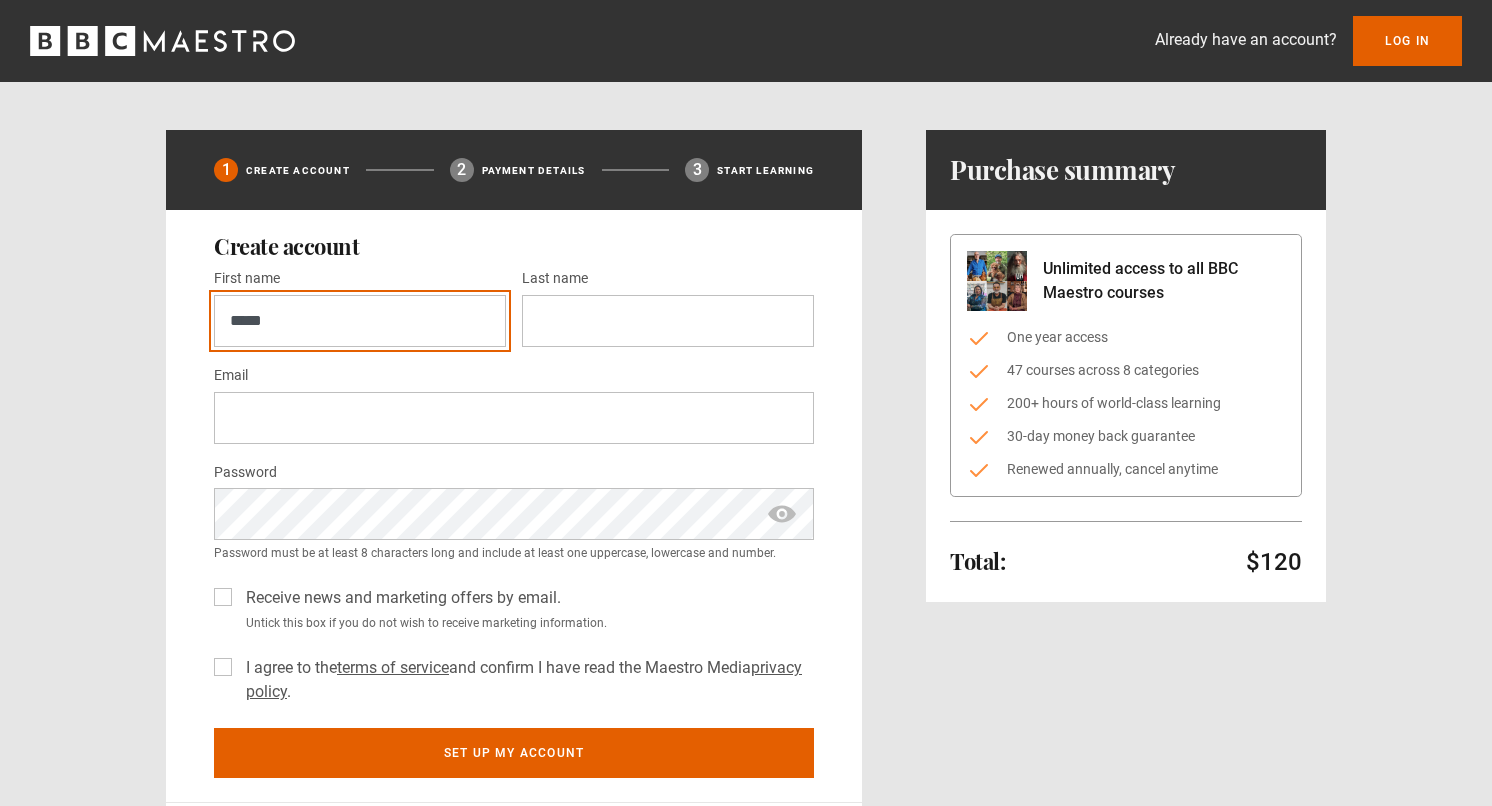 type on "*****" 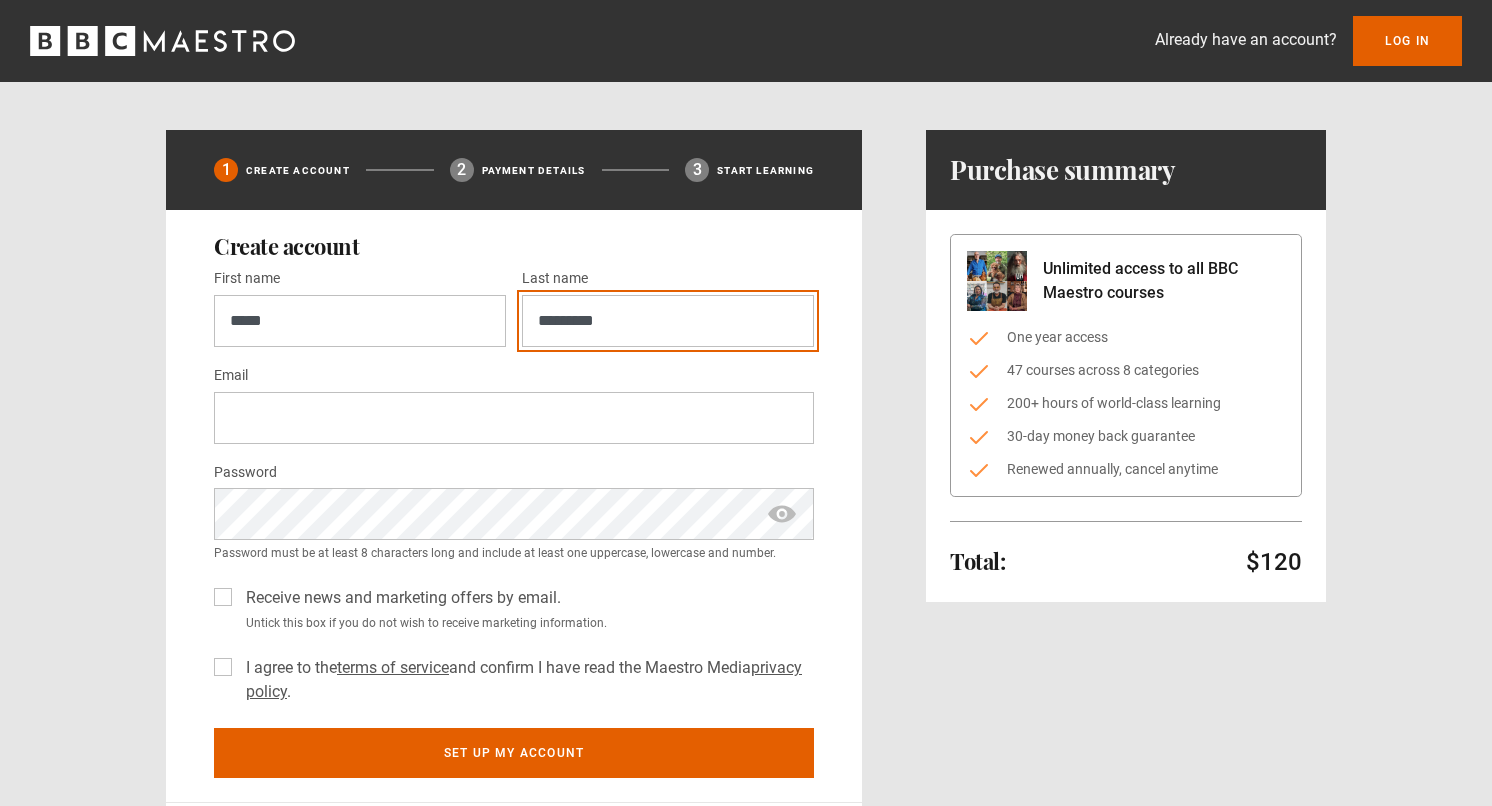 type on "*********" 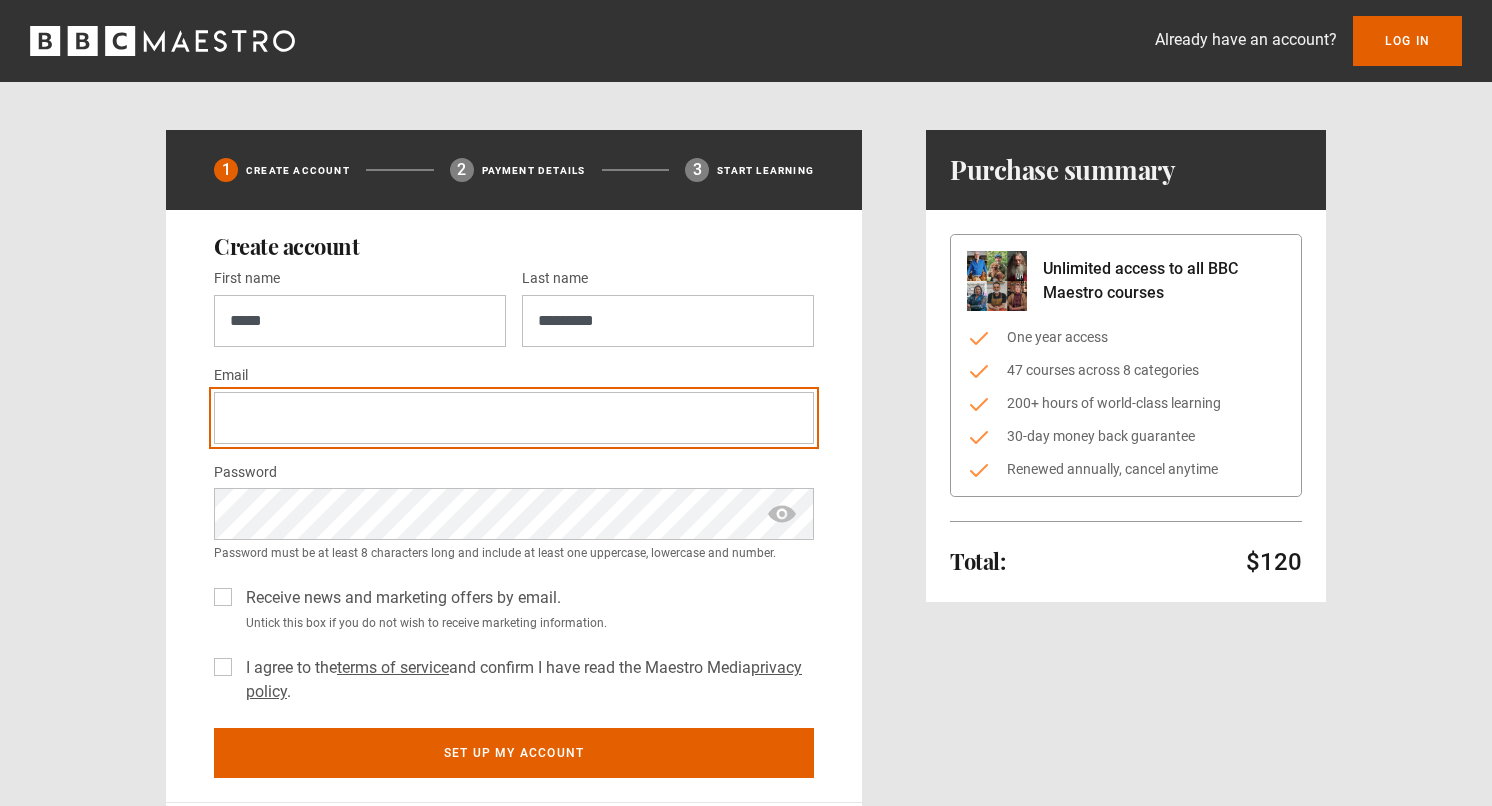 click on "Email  *" at bounding box center (514, 418) 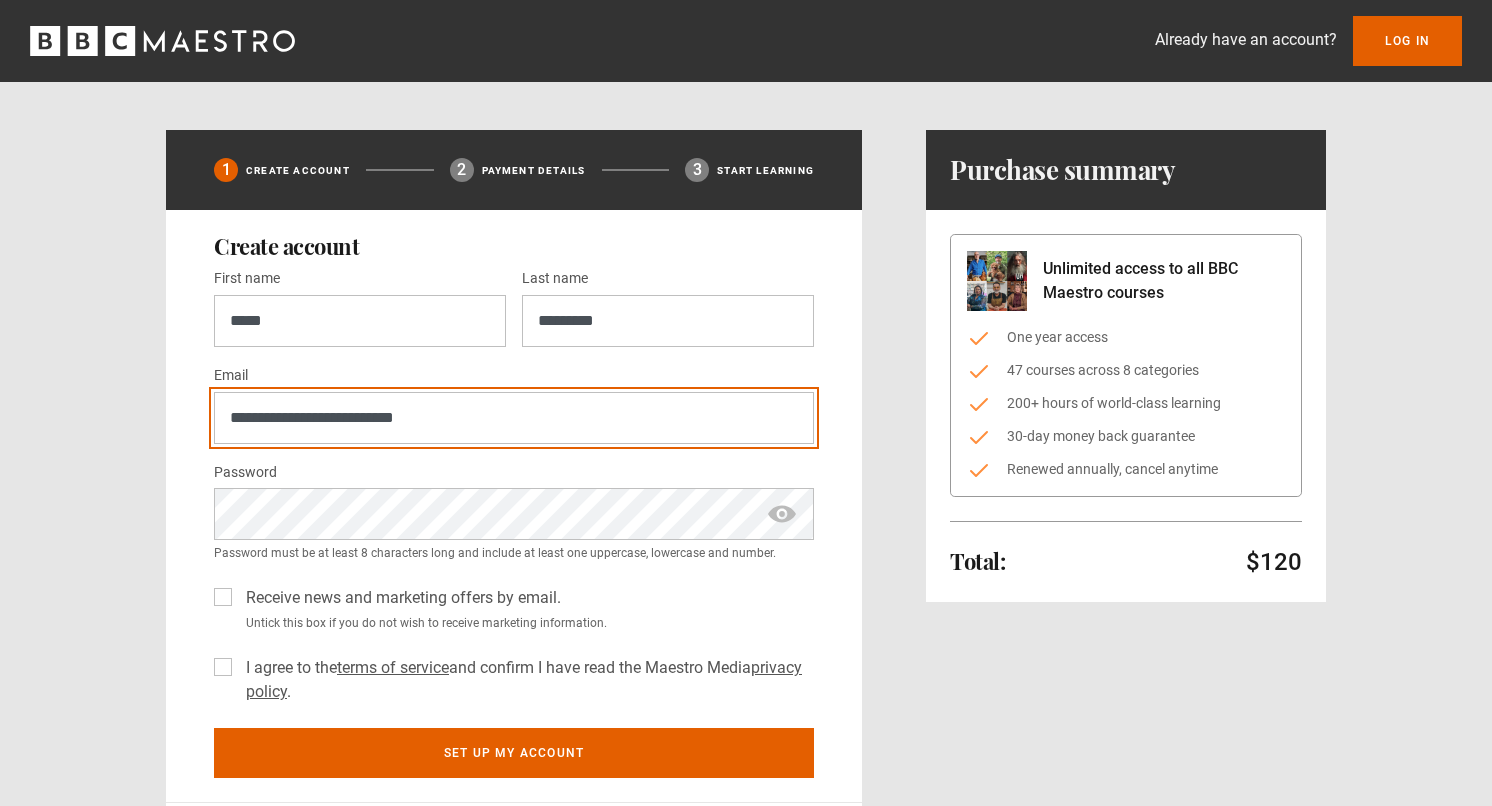 type on "**********" 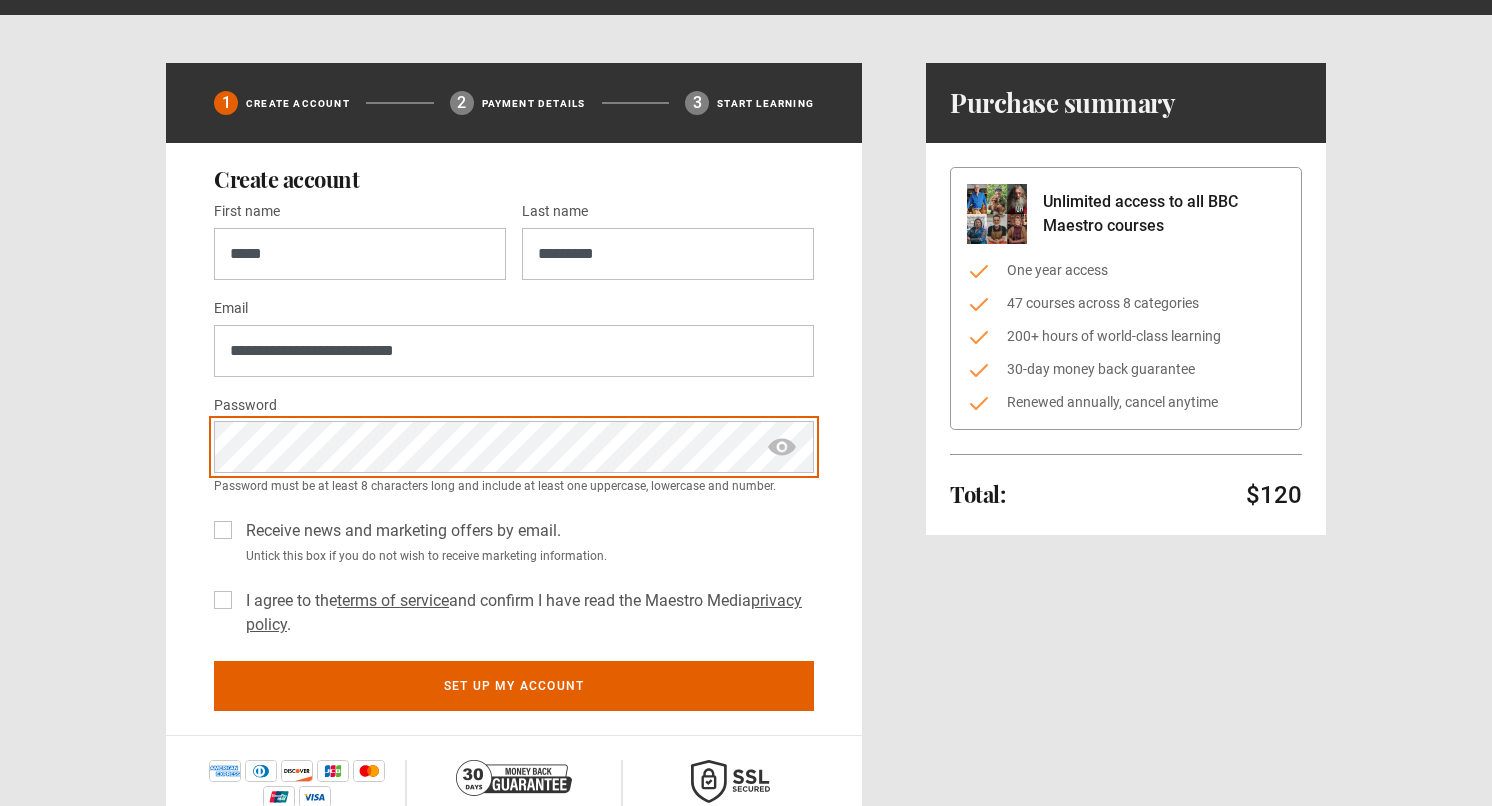 scroll, scrollTop: 77, scrollLeft: 0, axis: vertical 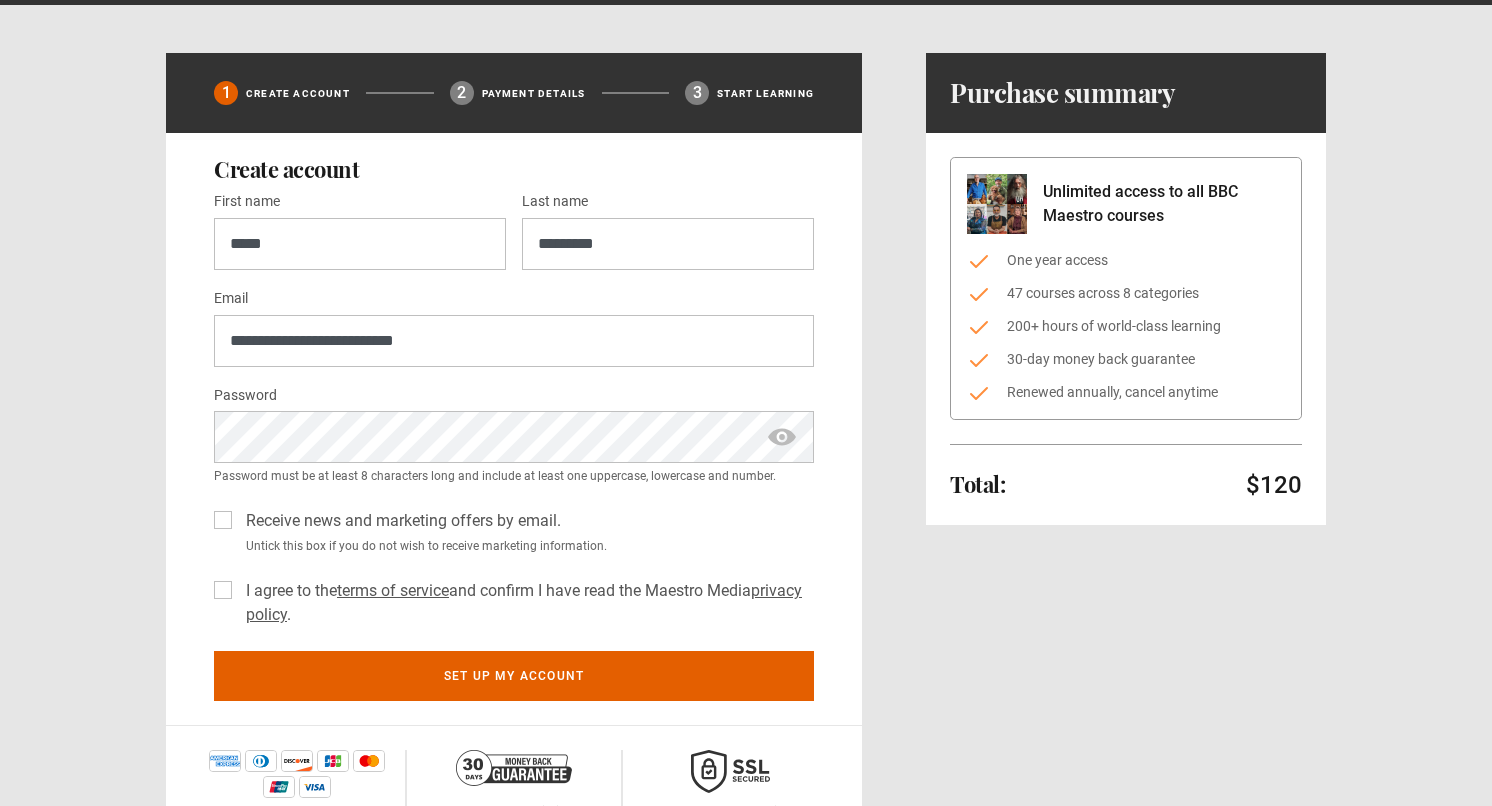 click at bounding box center (782, 437) 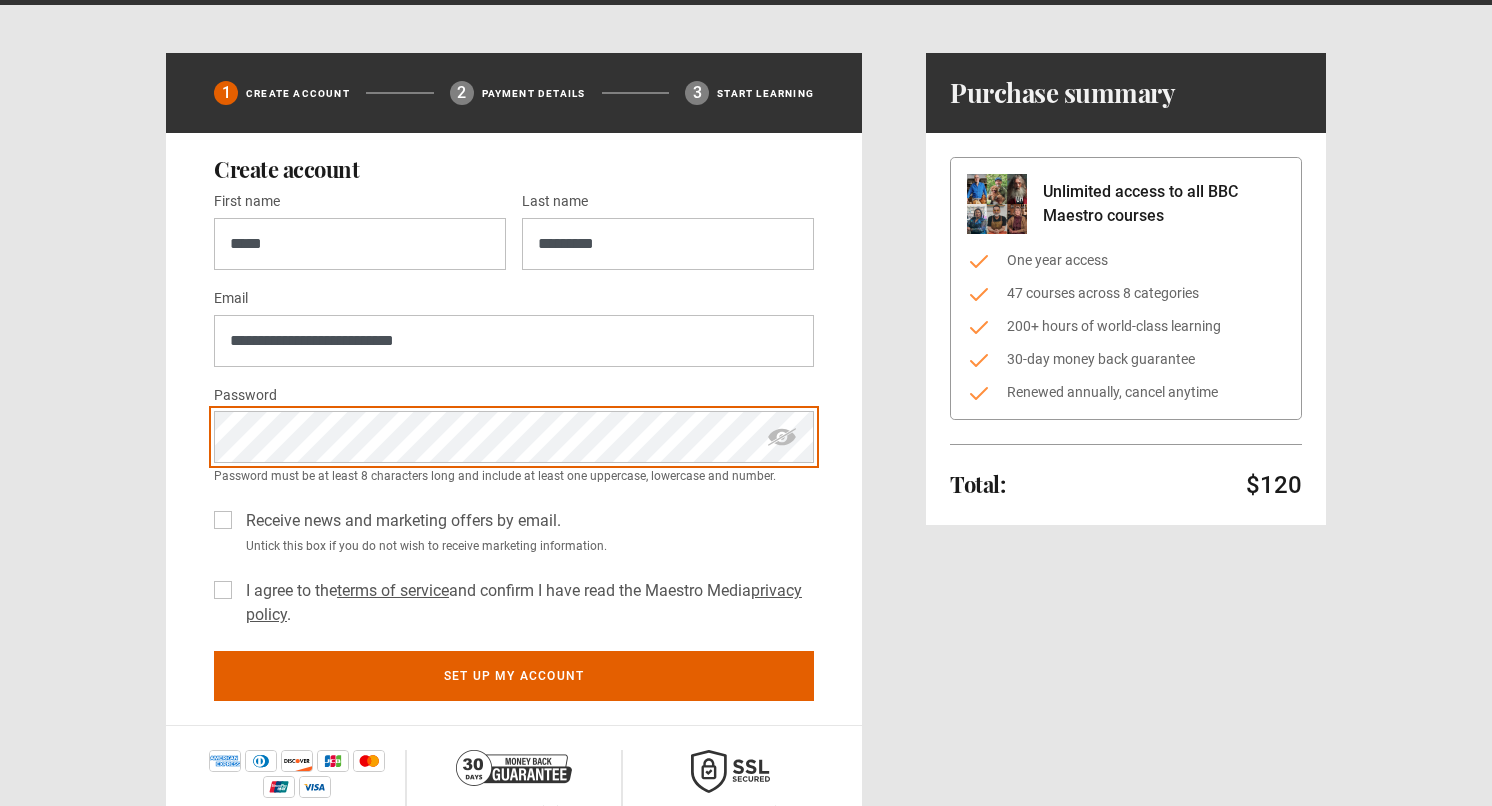 click on "**********" at bounding box center [746, 448] 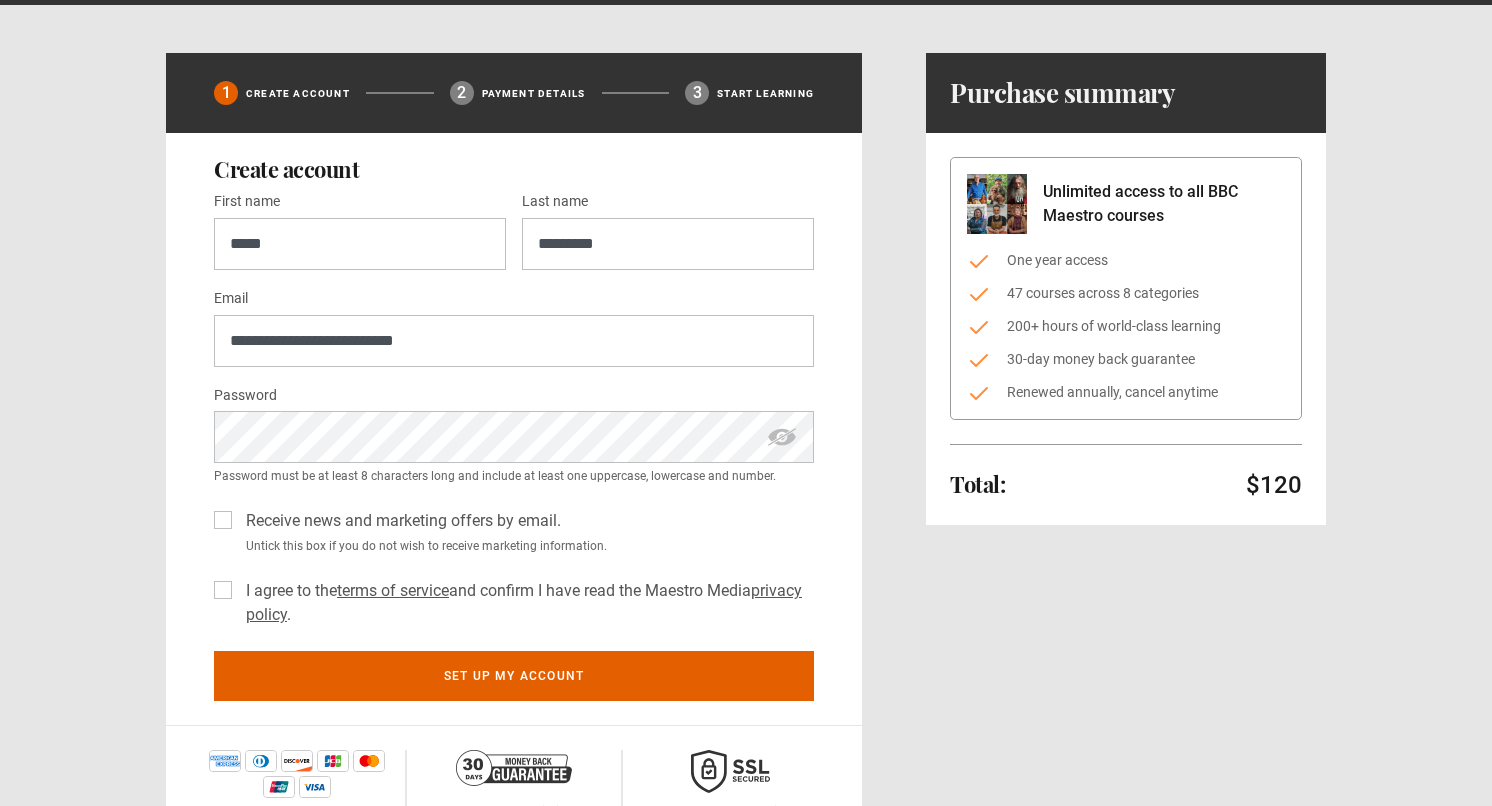drag, startPoint x: 423, startPoint y: 522, endPoint x: 320, endPoint y: 566, distance: 112.00446 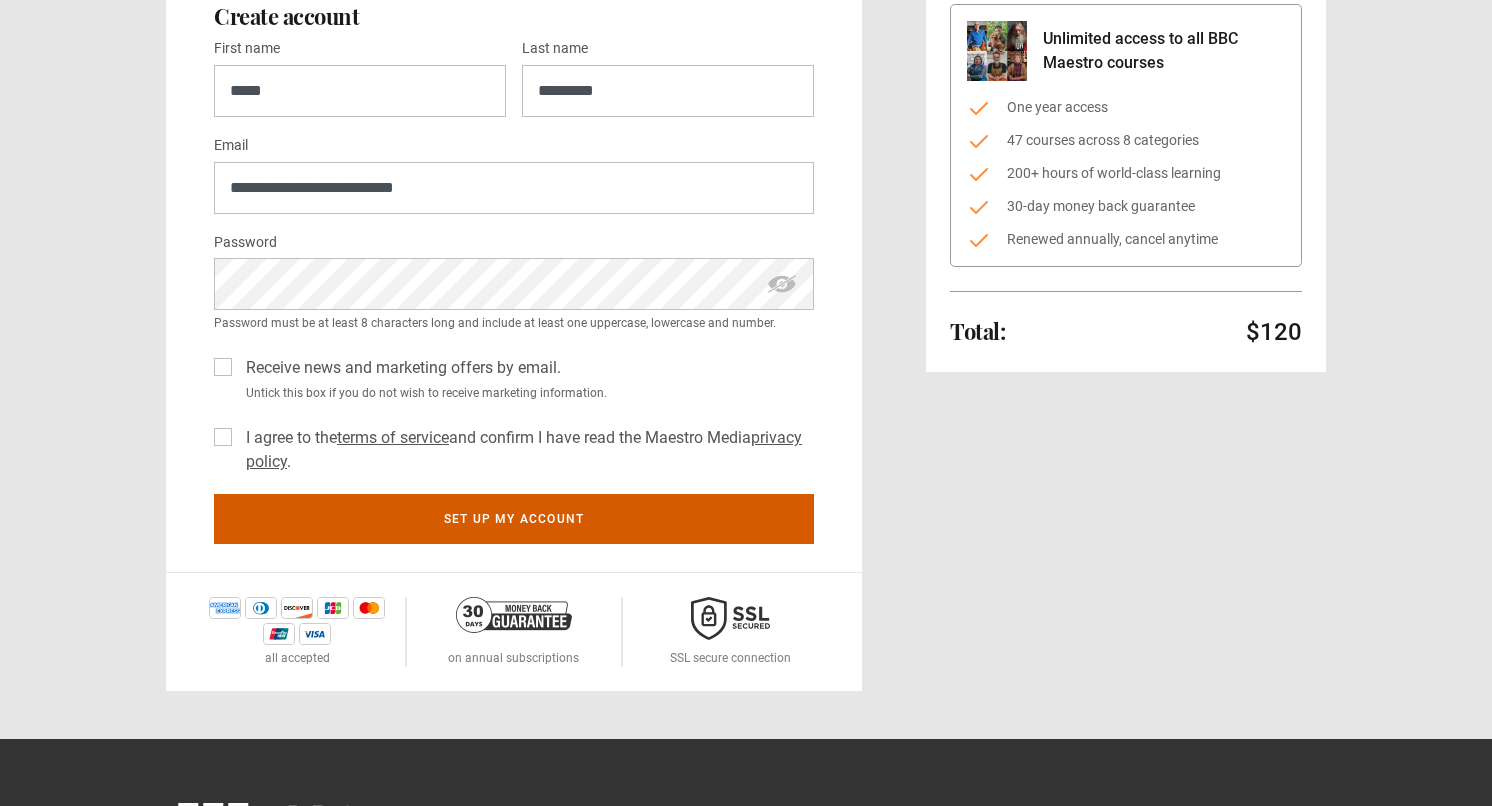 scroll, scrollTop: 236, scrollLeft: 0, axis: vertical 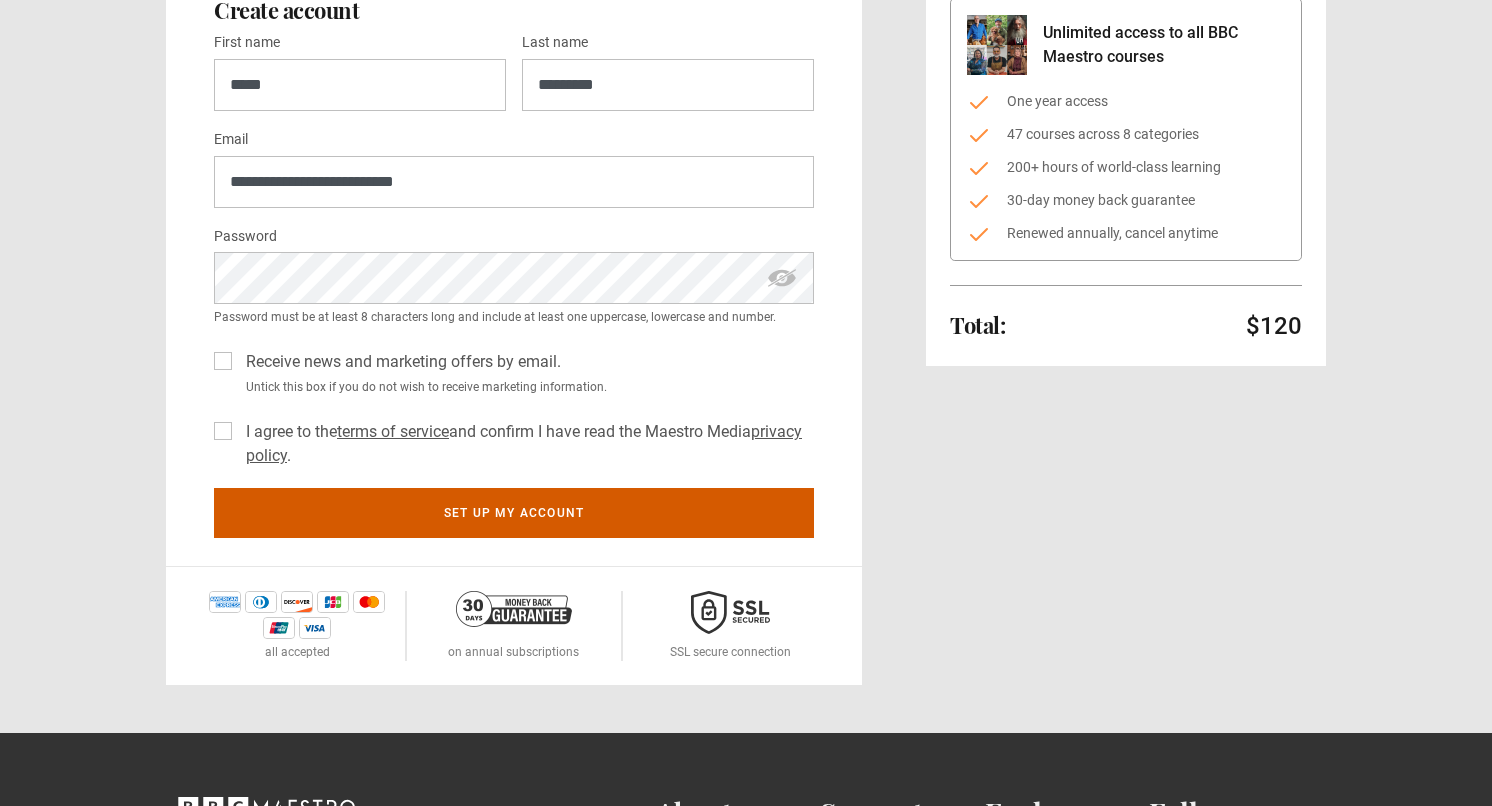 click on "Set up my account" at bounding box center (514, 513) 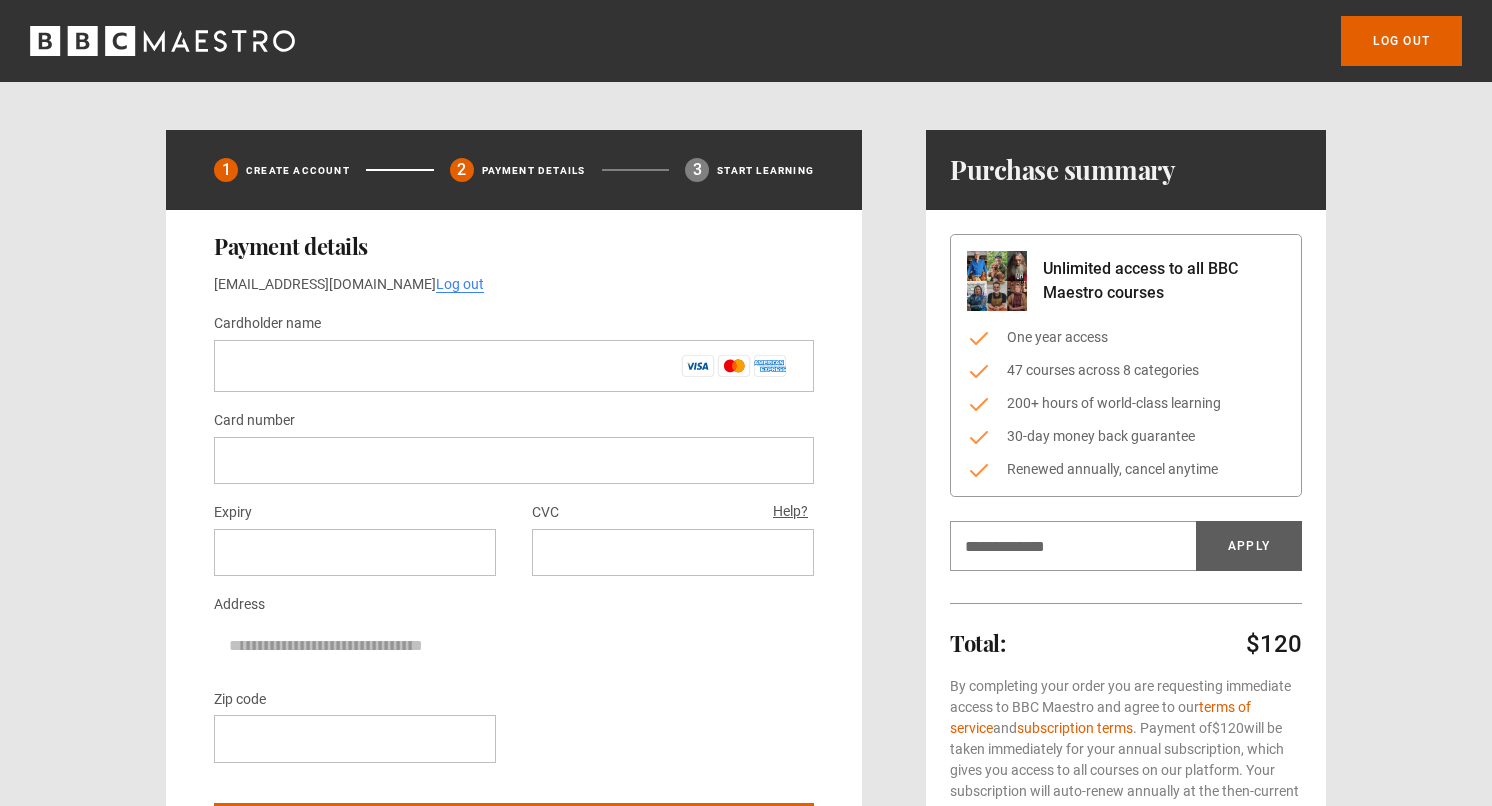 scroll, scrollTop: 0, scrollLeft: 0, axis: both 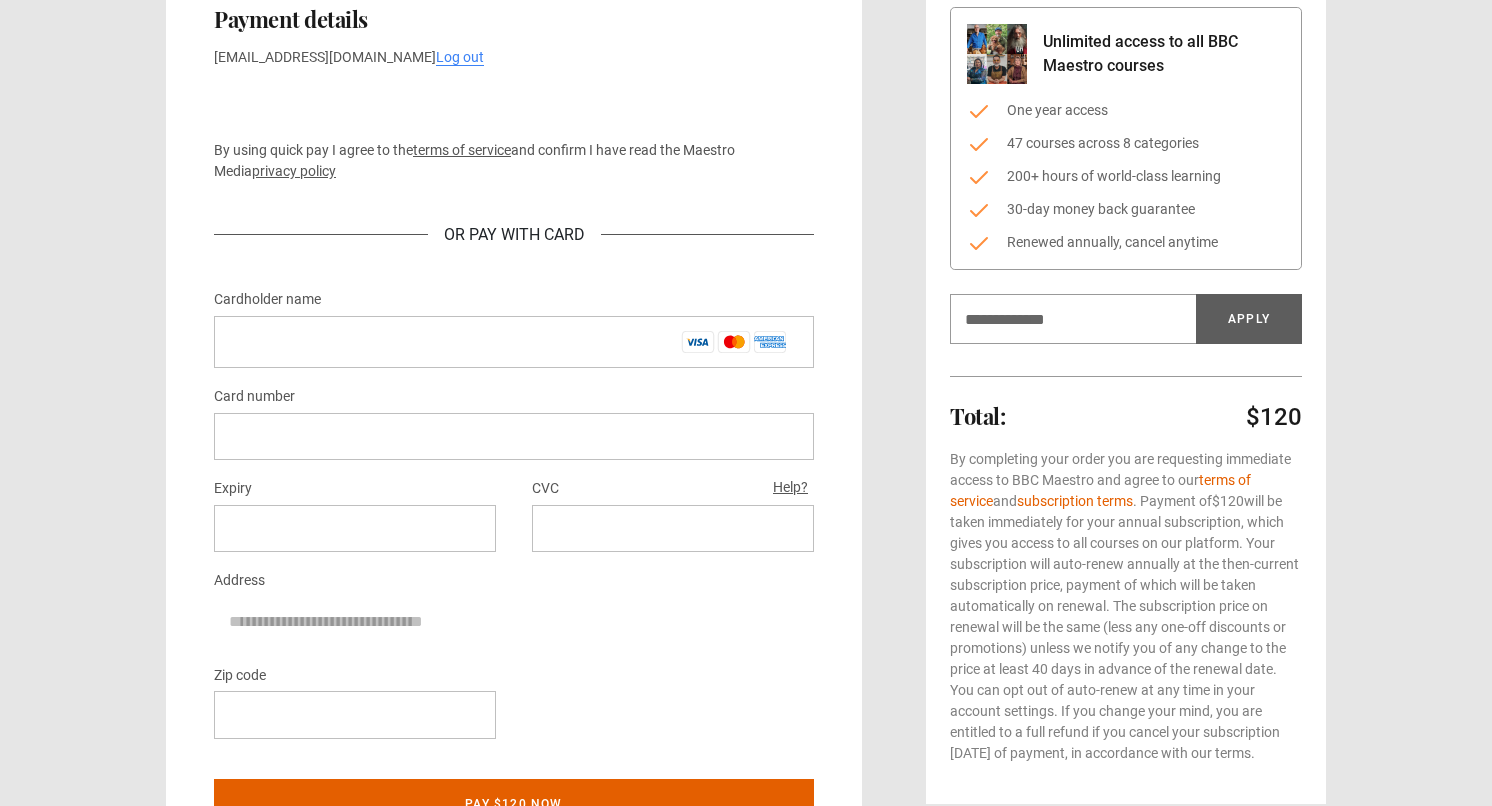 drag, startPoint x: 540, startPoint y: 370, endPoint x: 541, endPoint y: 360, distance: 10.049875 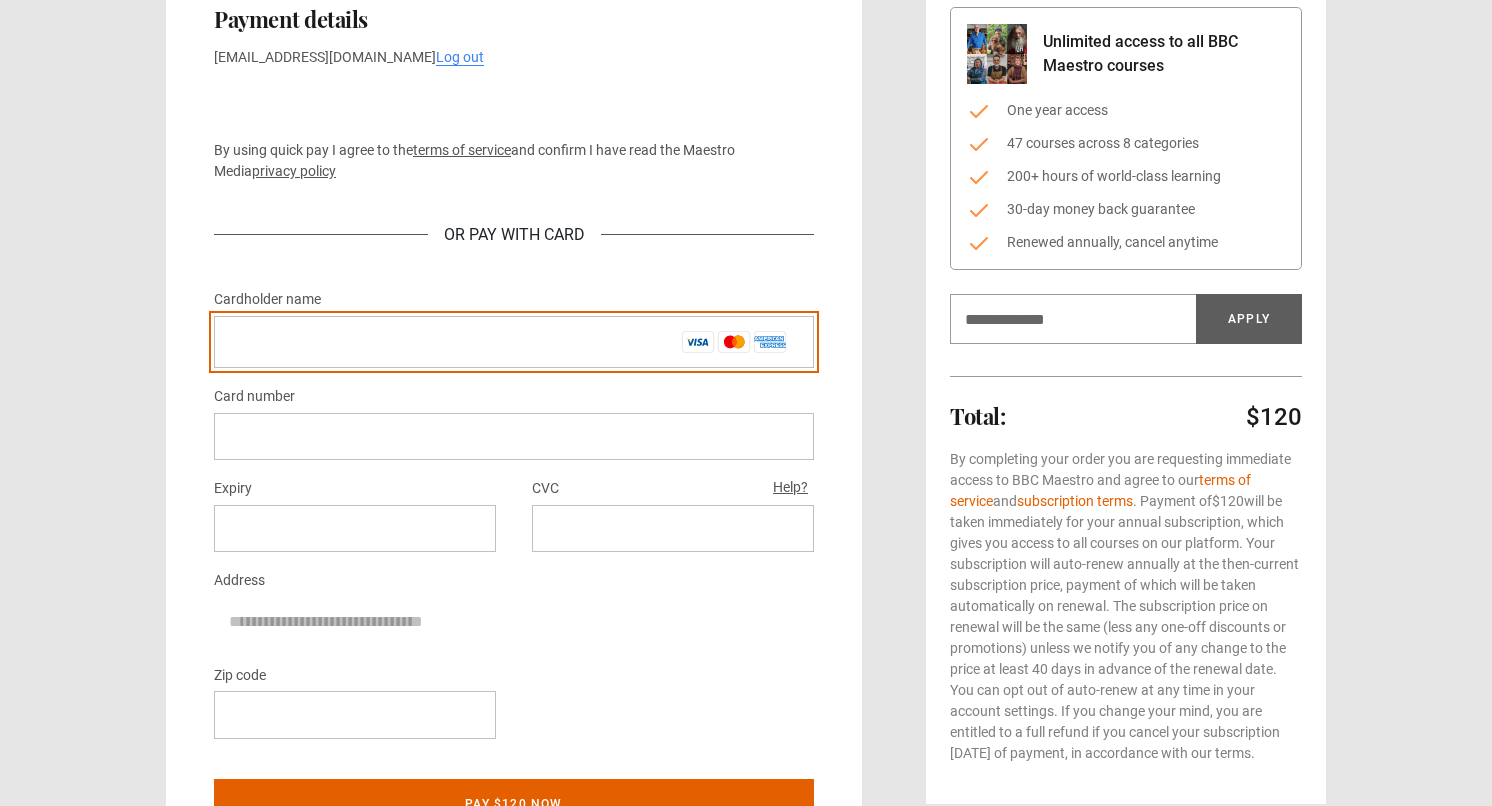 click on "Cardholder name  *" at bounding box center (514, 342) 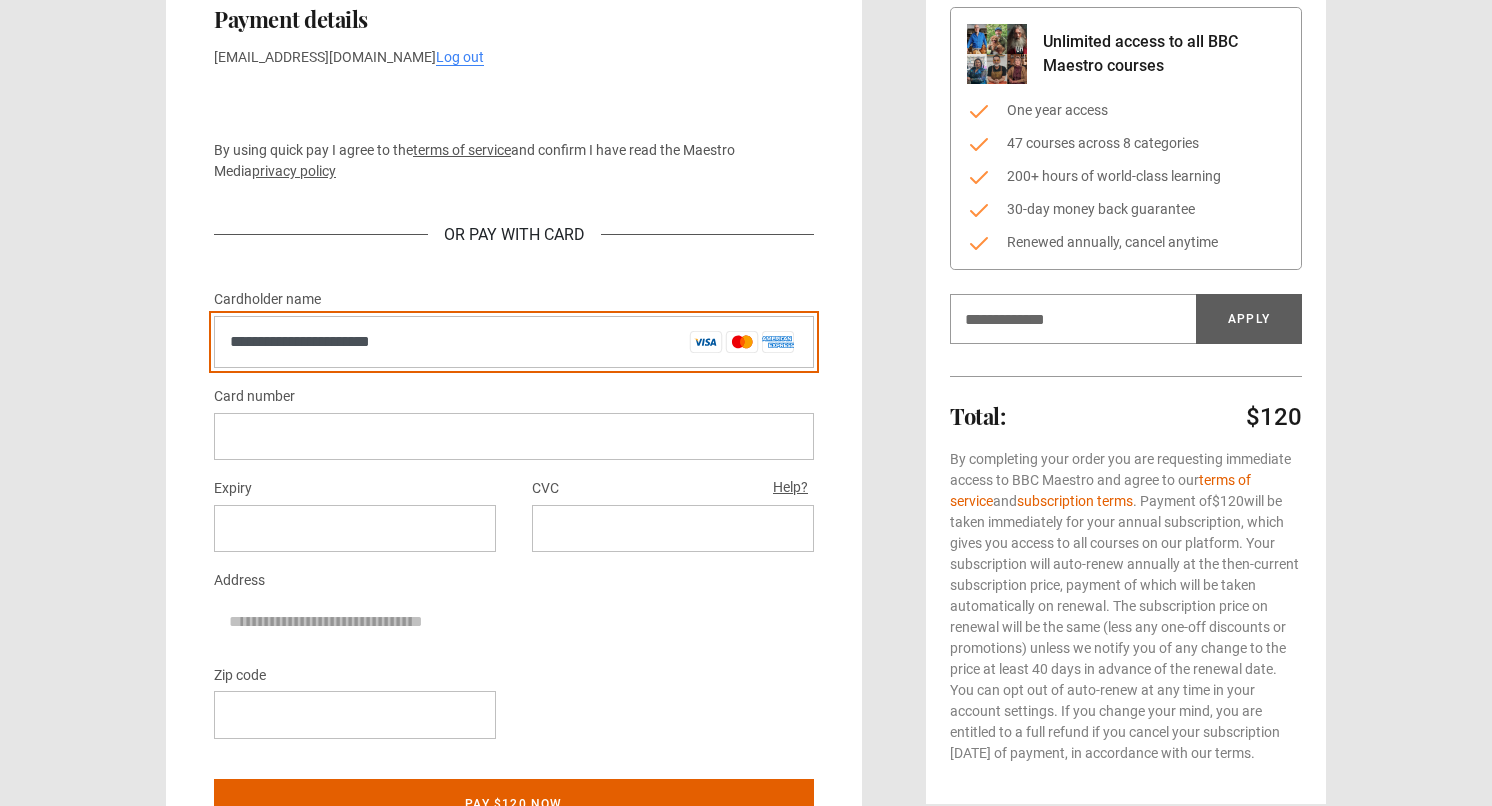 click on "**********" at bounding box center [514, 342] 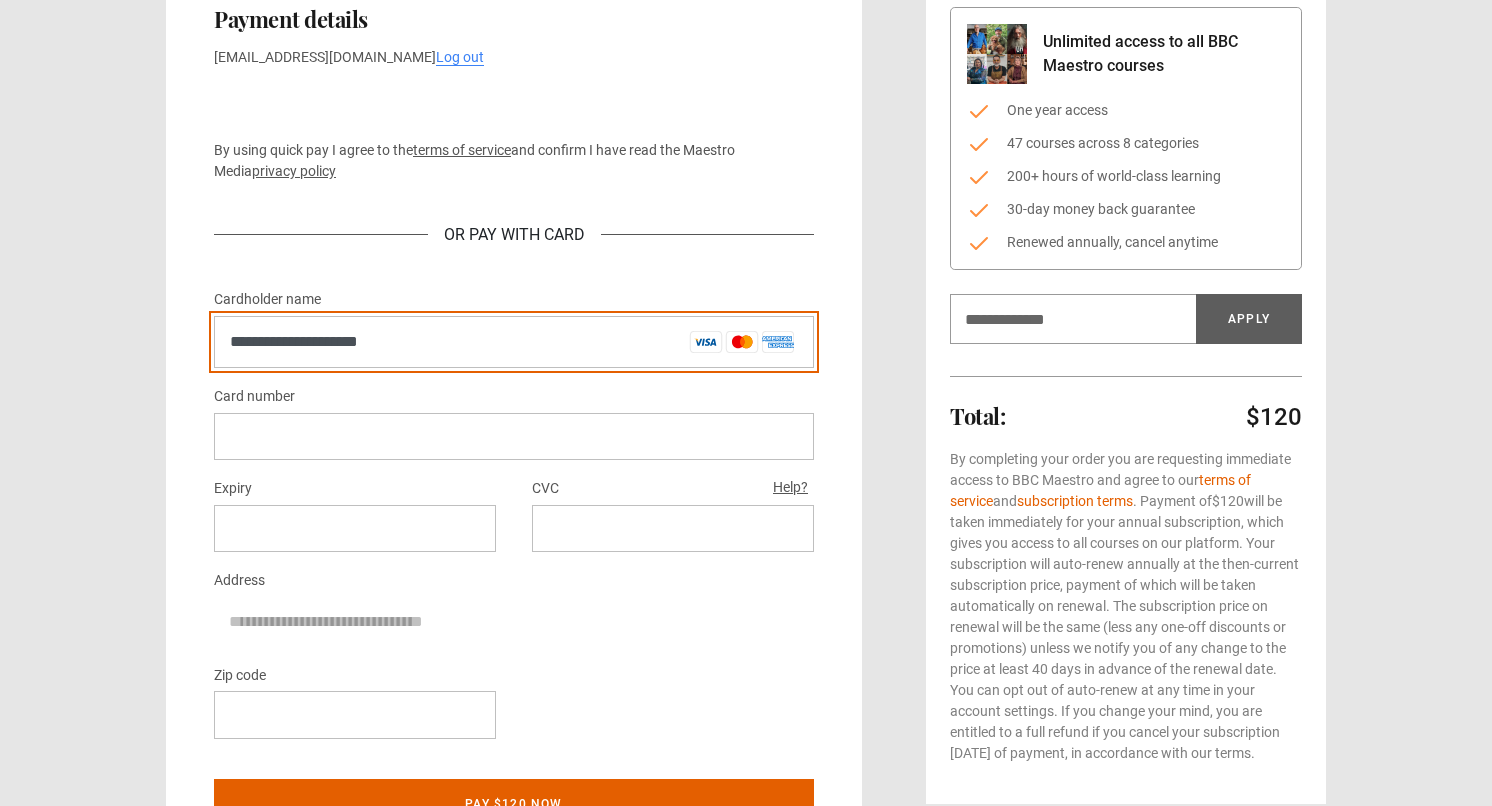 drag, startPoint x: 326, startPoint y: 347, endPoint x: 266, endPoint y: 348, distance: 60.00833 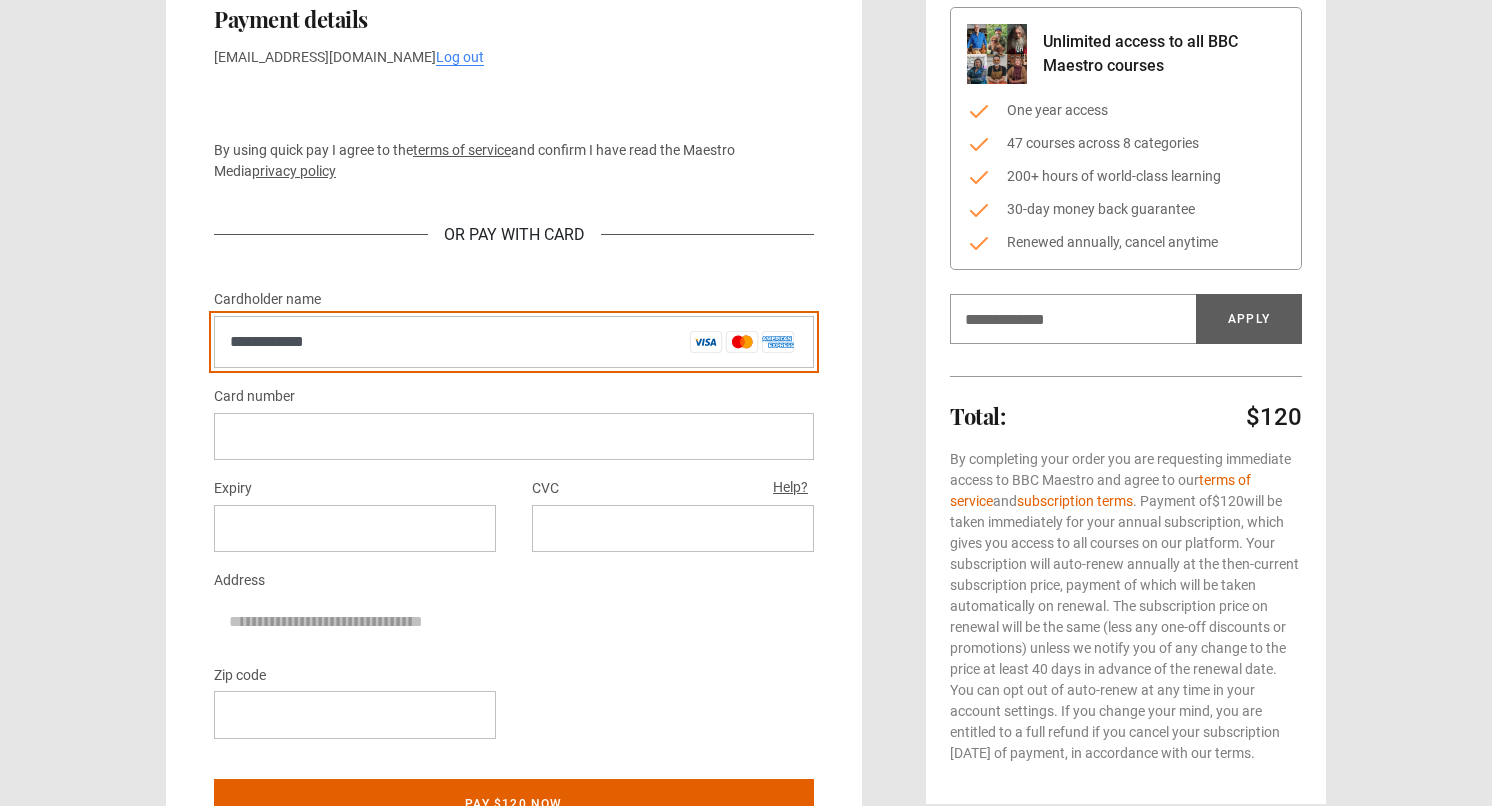 type on "**********" 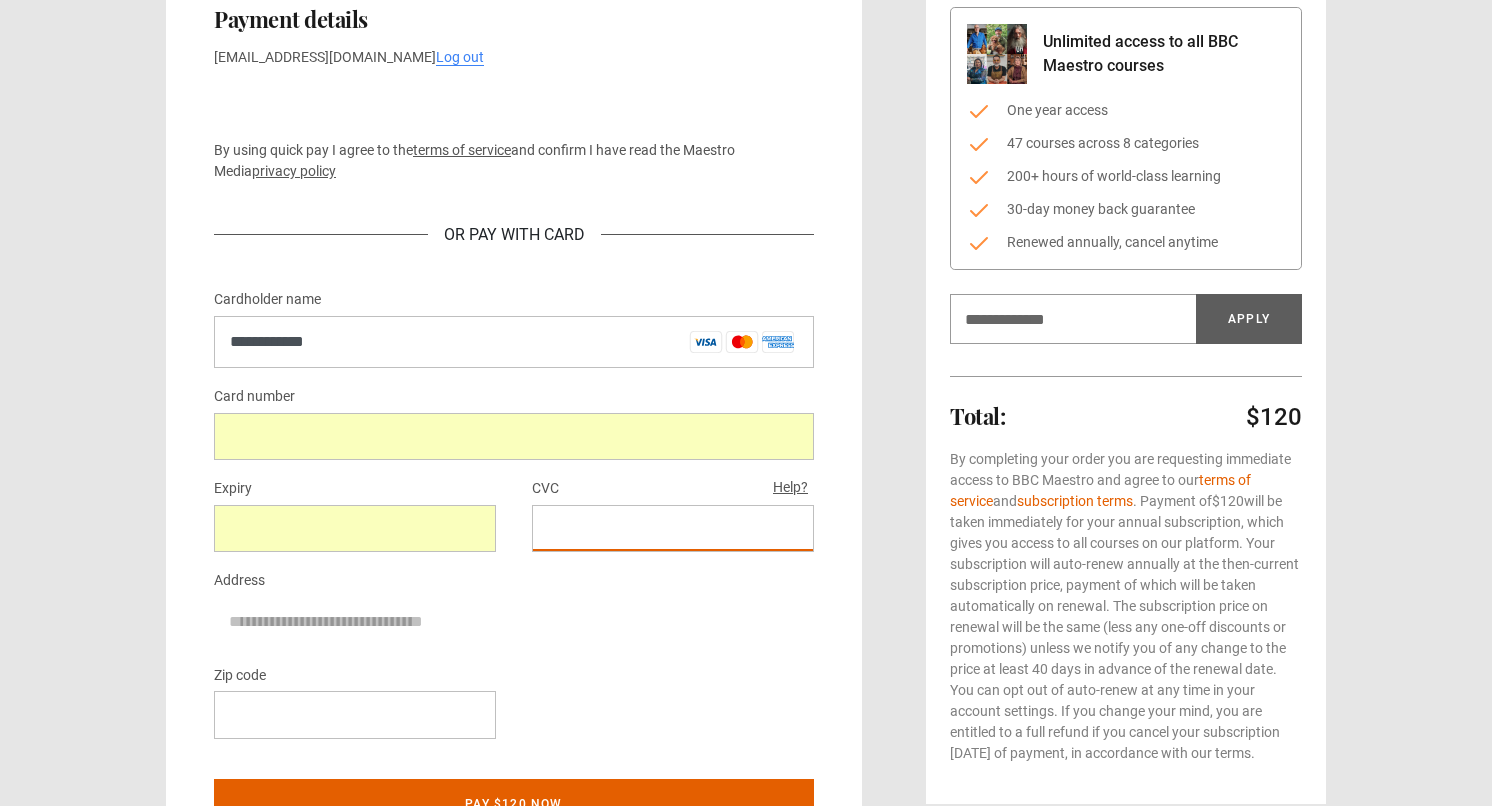 click on "Zip code" at bounding box center (514, 709) 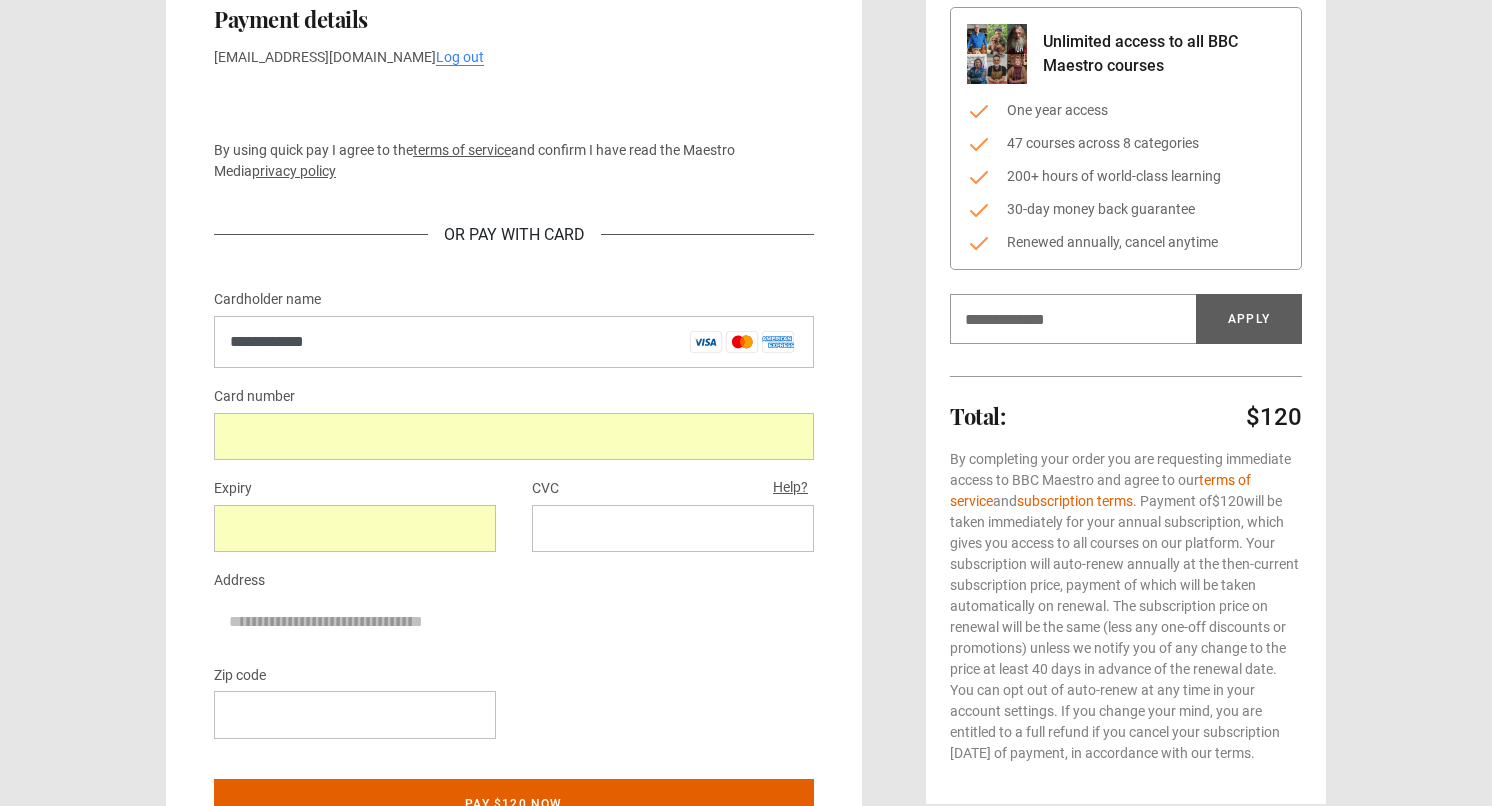 scroll, scrollTop: 288, scrollLeft: 0, axis: vertical 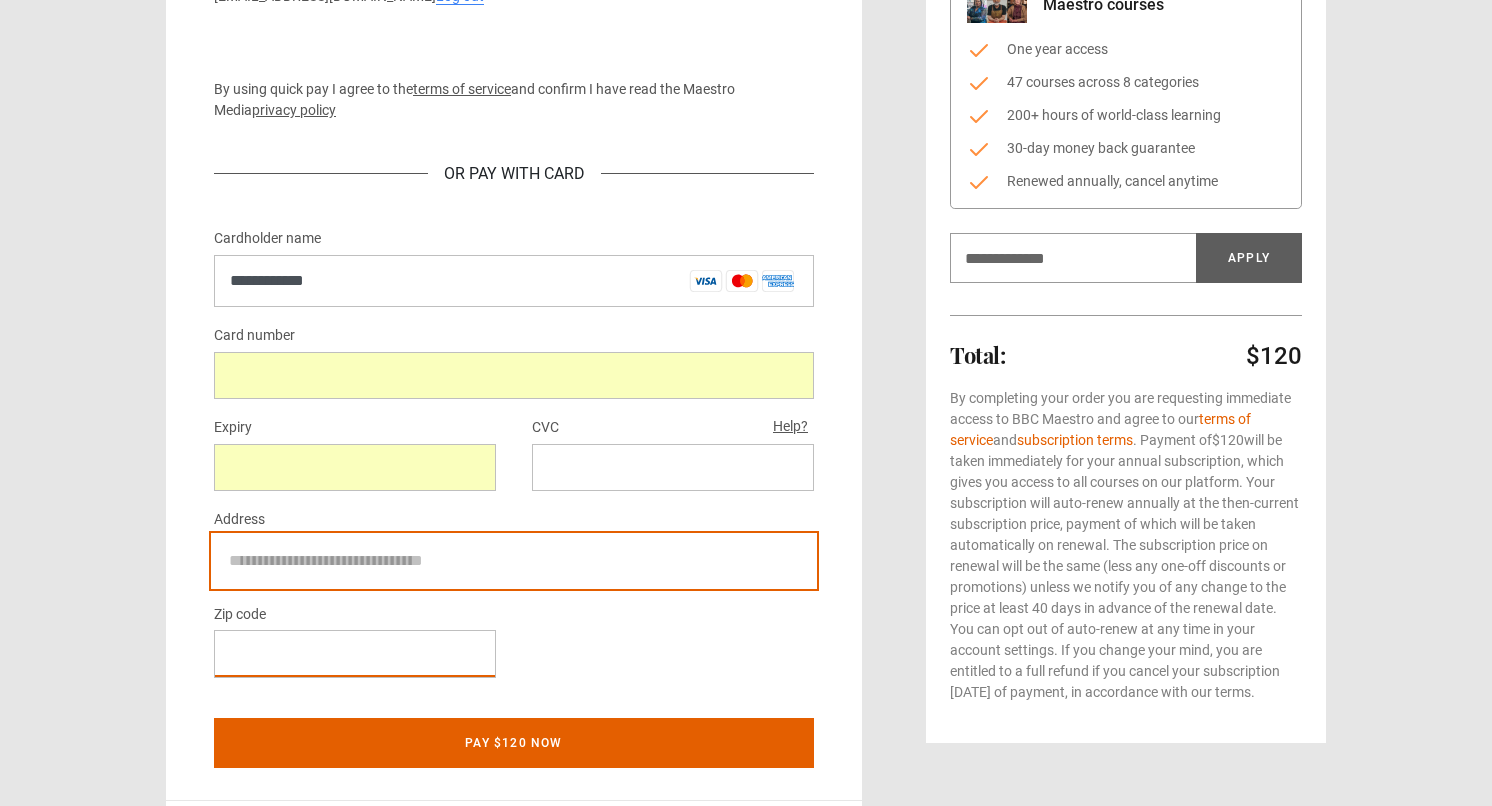 click on "Address" at bounding box center (514, 561) 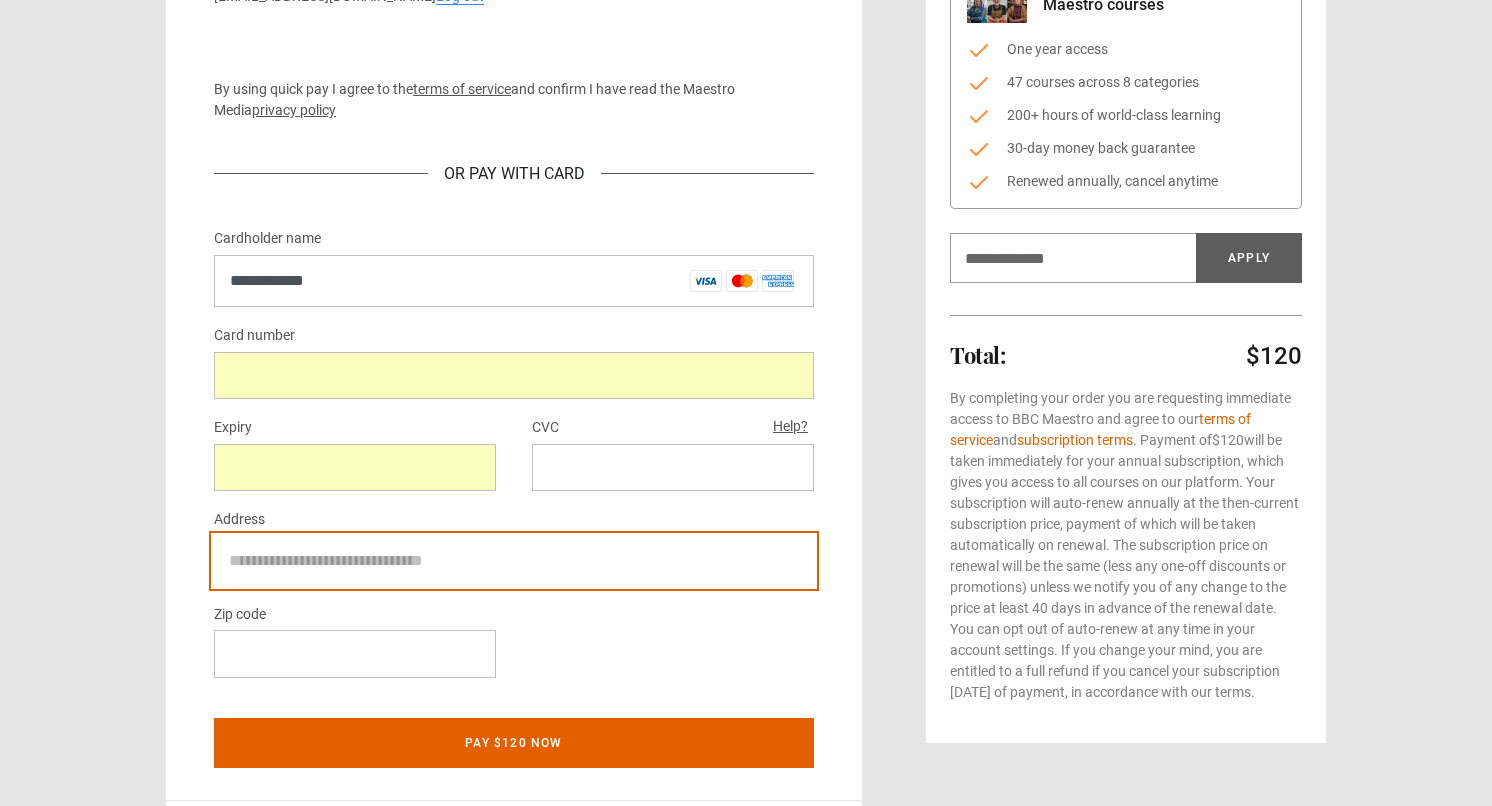type on "**********" 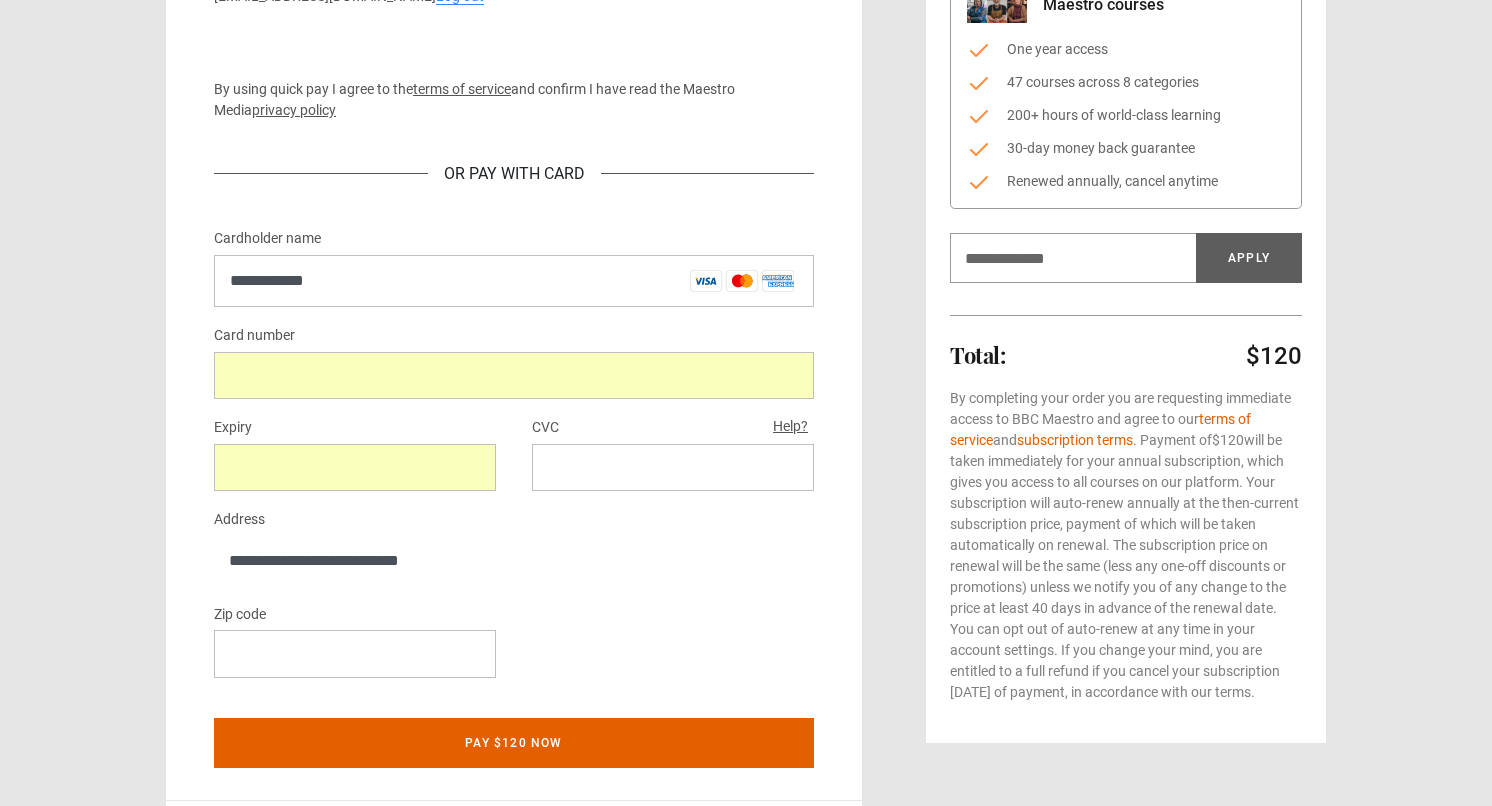 type on "*" 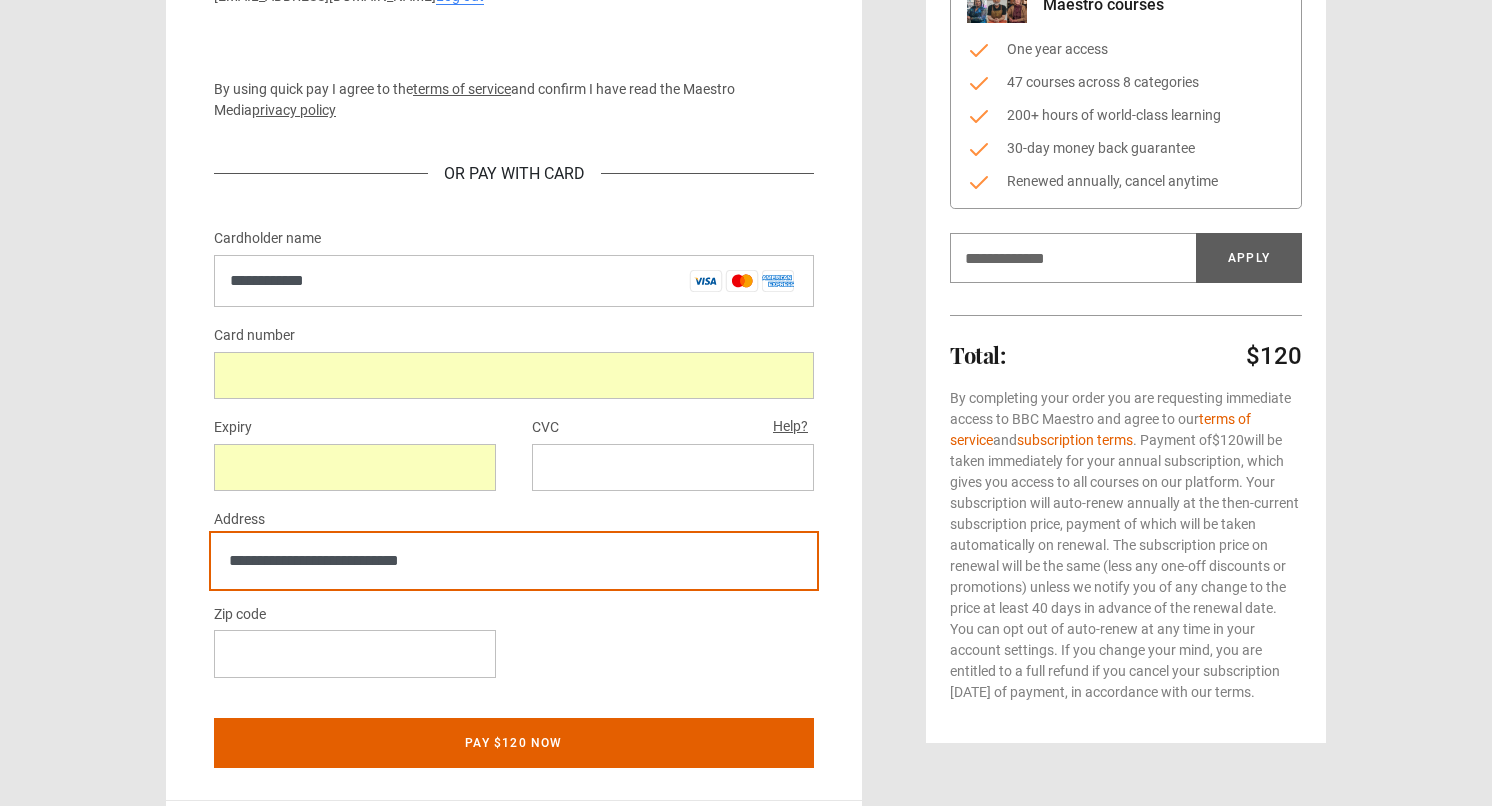drag, startPoint x: 436, startPoint y: 556, endPoint x: 363, endPoint y: 563, distance: 73.33485 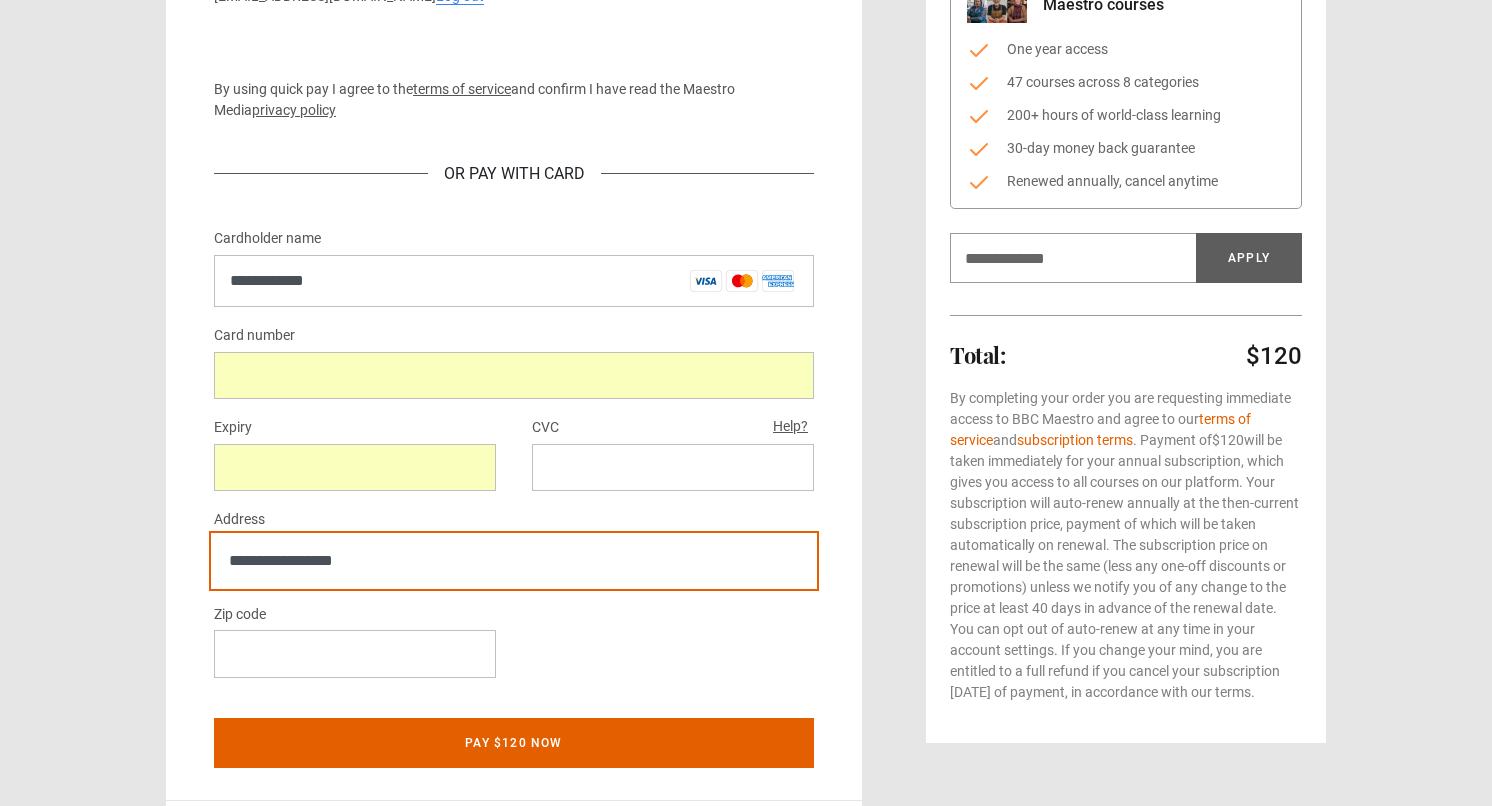 type on "**********" 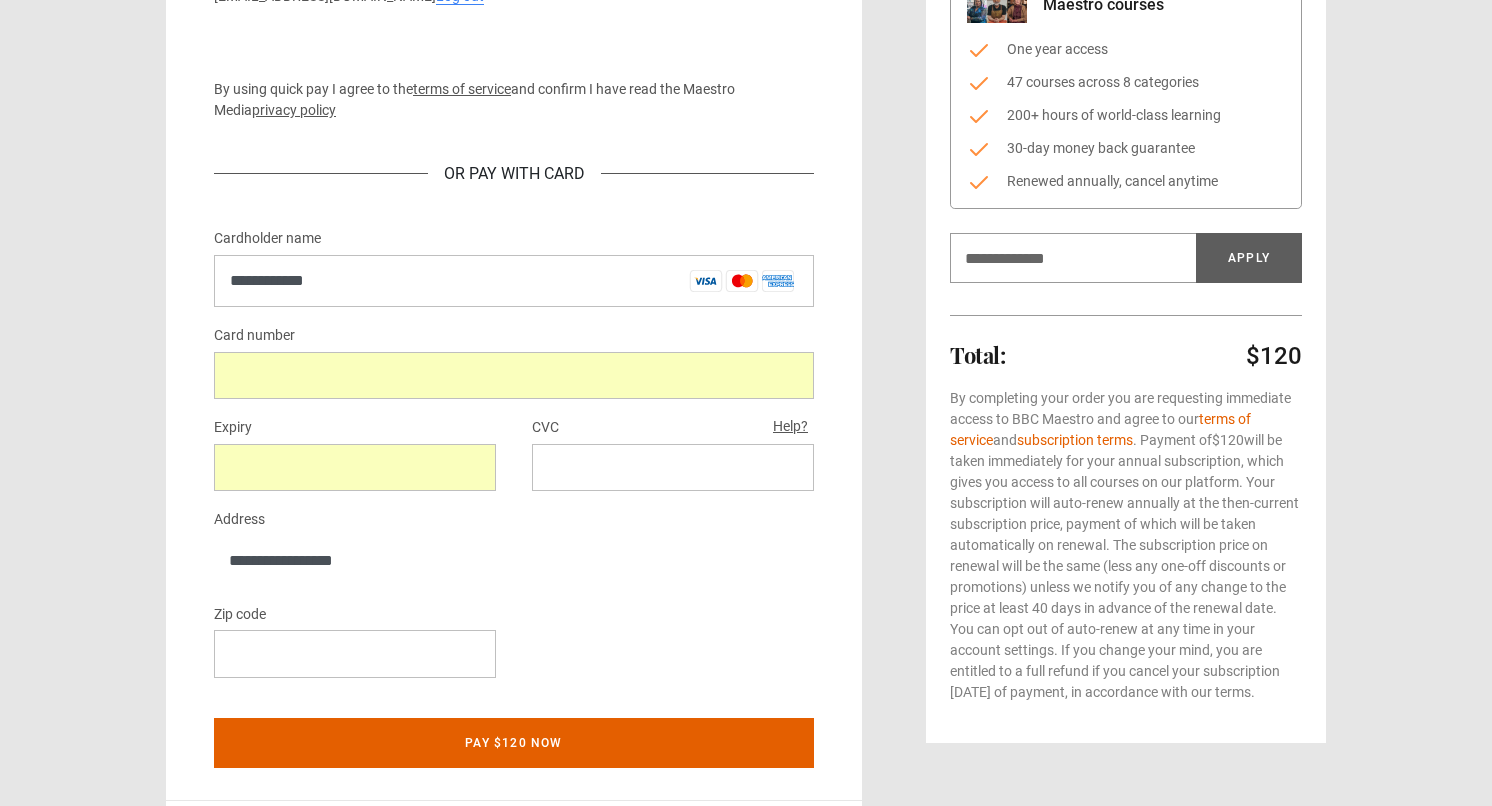 click on "*" at bounding box center (355, 653) 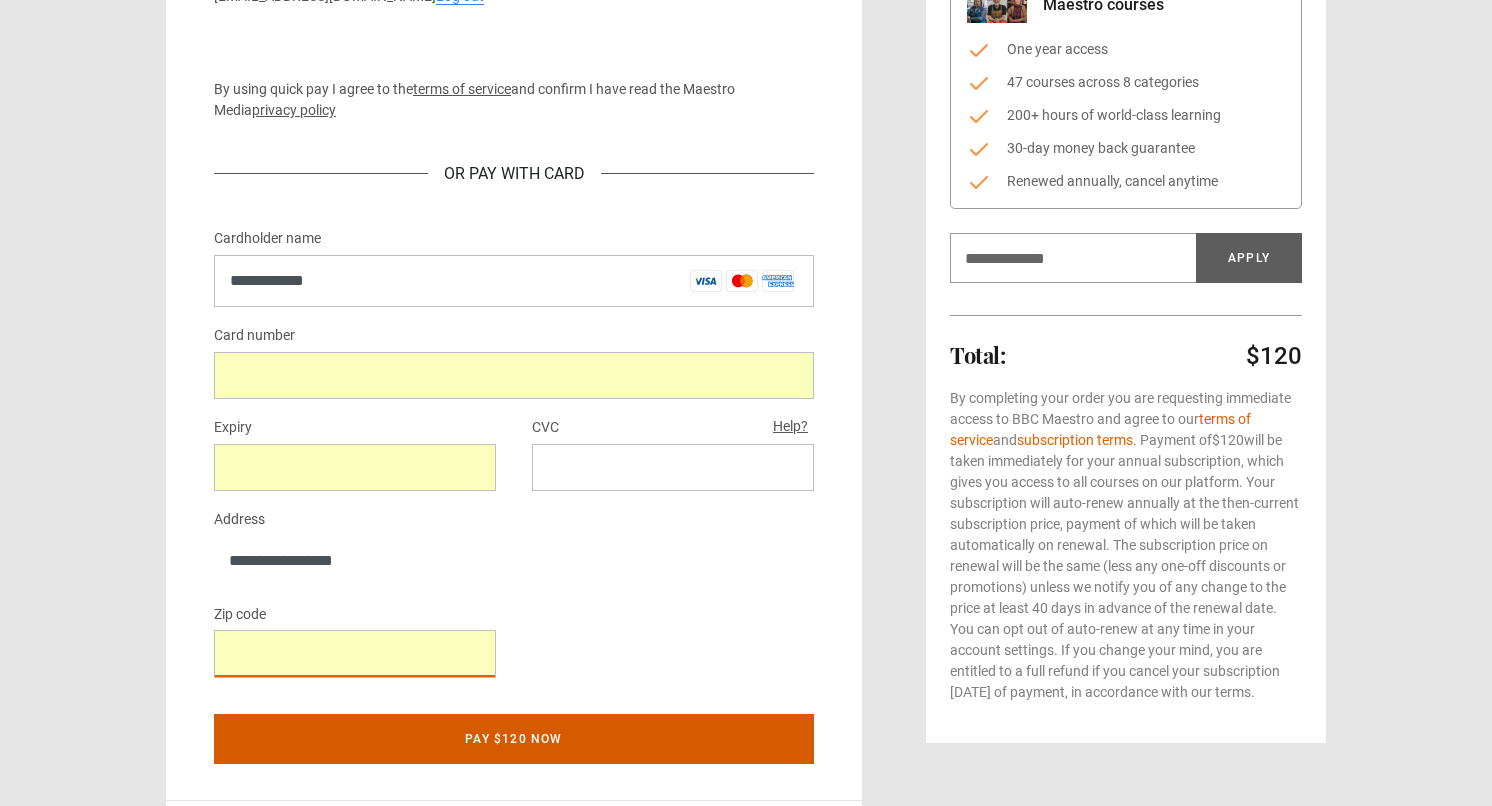 click on "Pay $120 now" at bounding box center (514, 739) 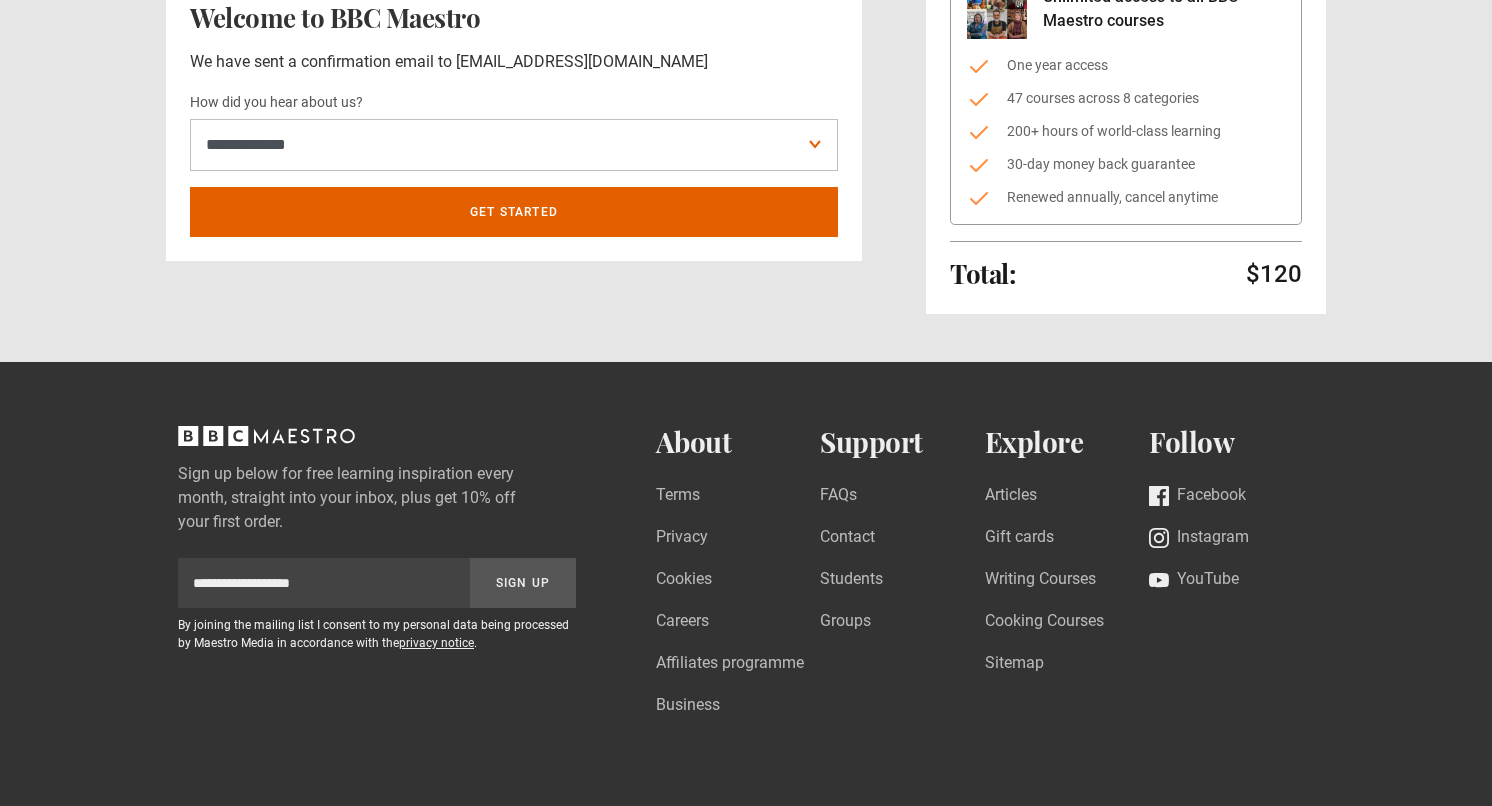 scroll, scrollTop: 0, scrollLeft: 0, axis: both 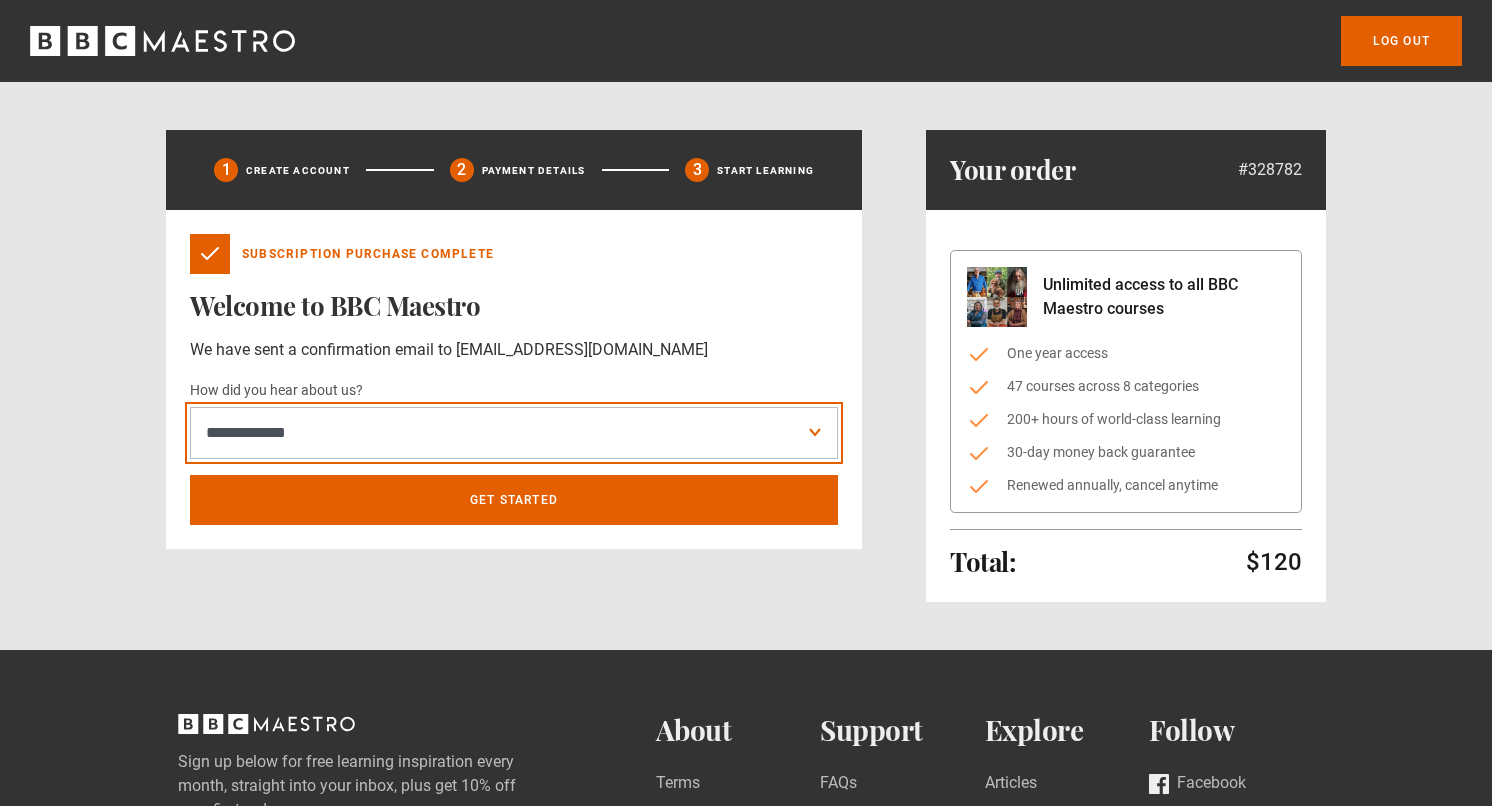 click on "**********" at bounding box center (514, 433) 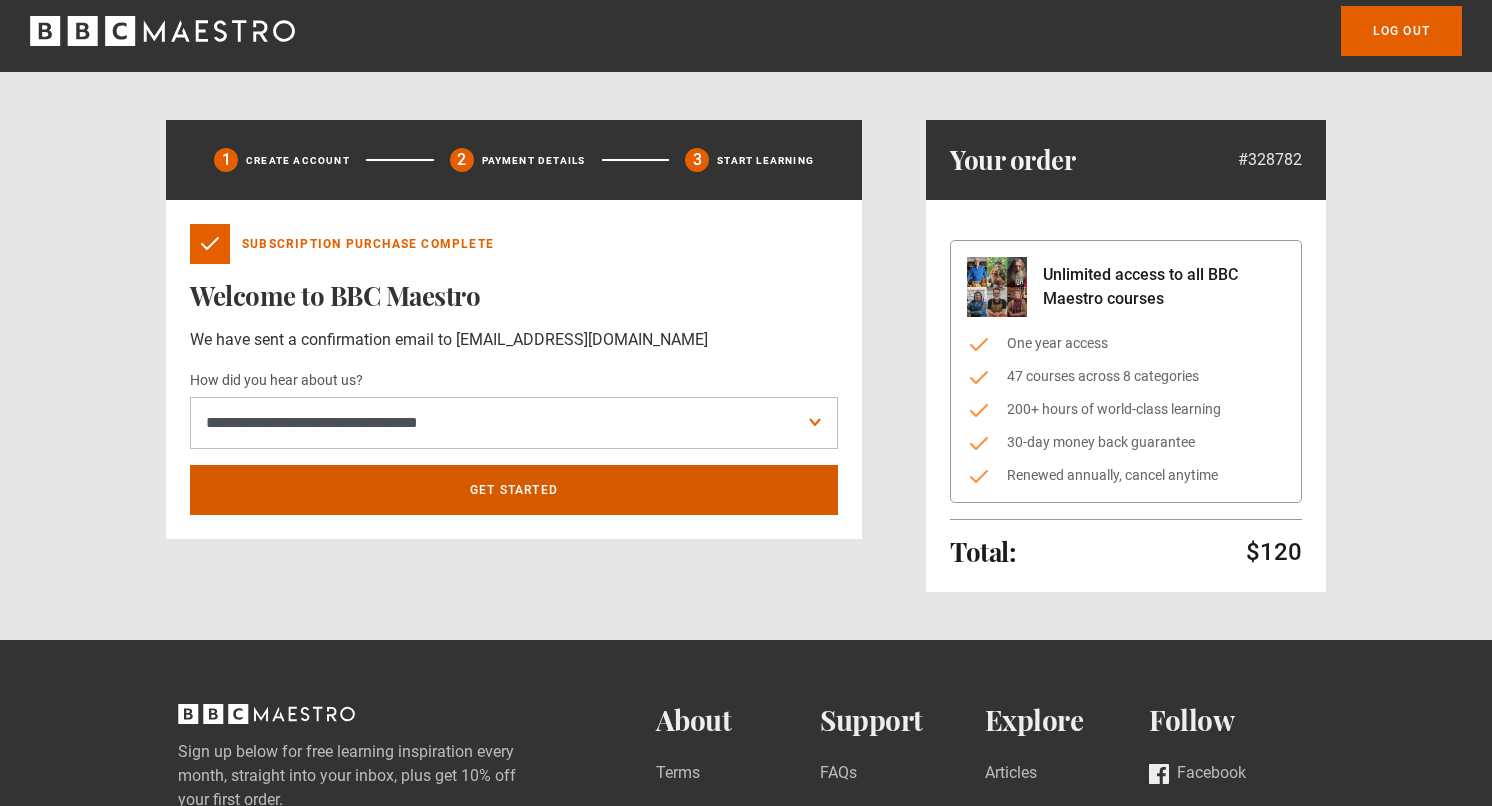 click on "Get Started" at bounding box center [514, 490] 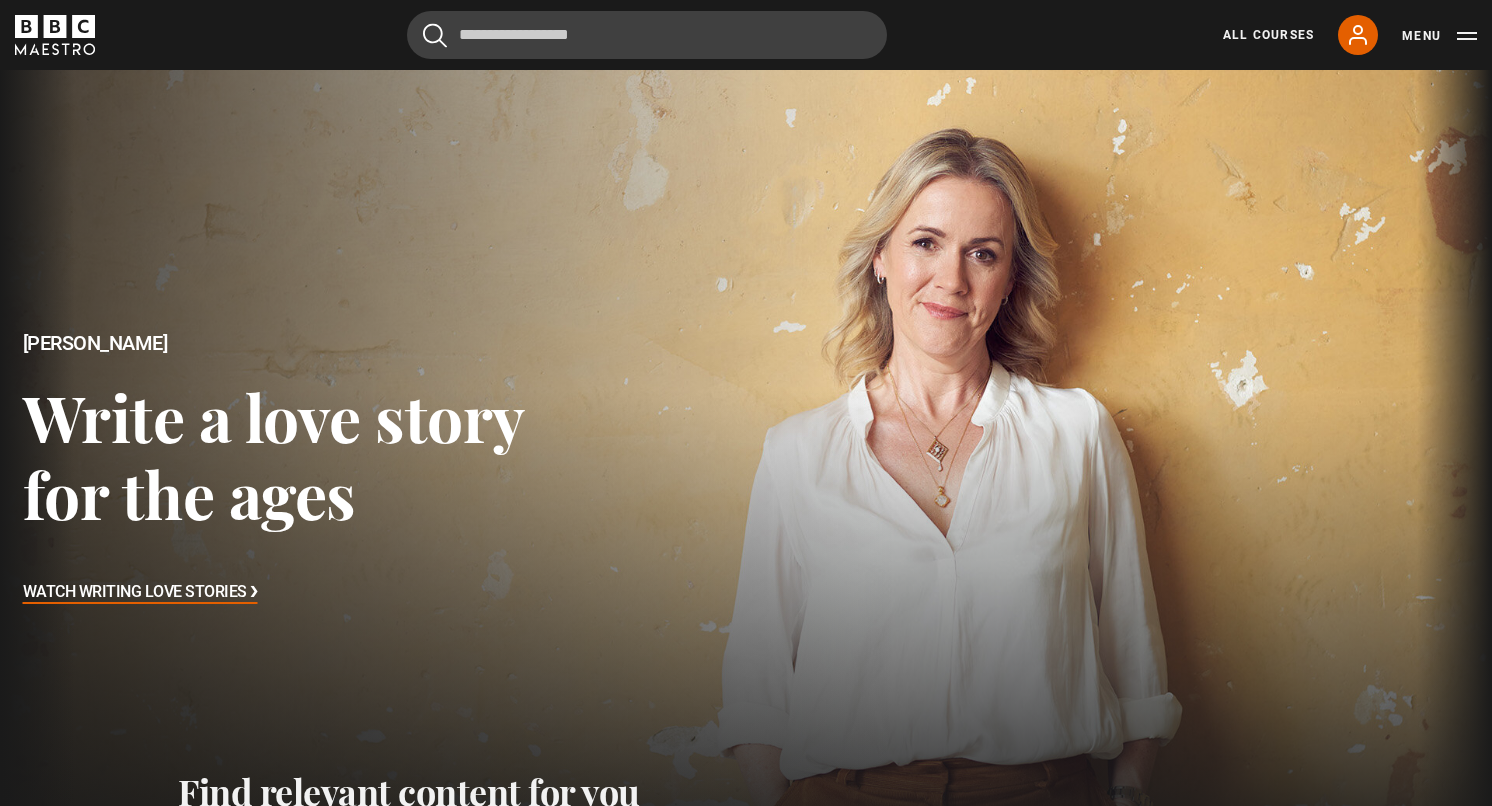 scroll, scrollTop: 624, scrollLeft: 0, axis: vertical 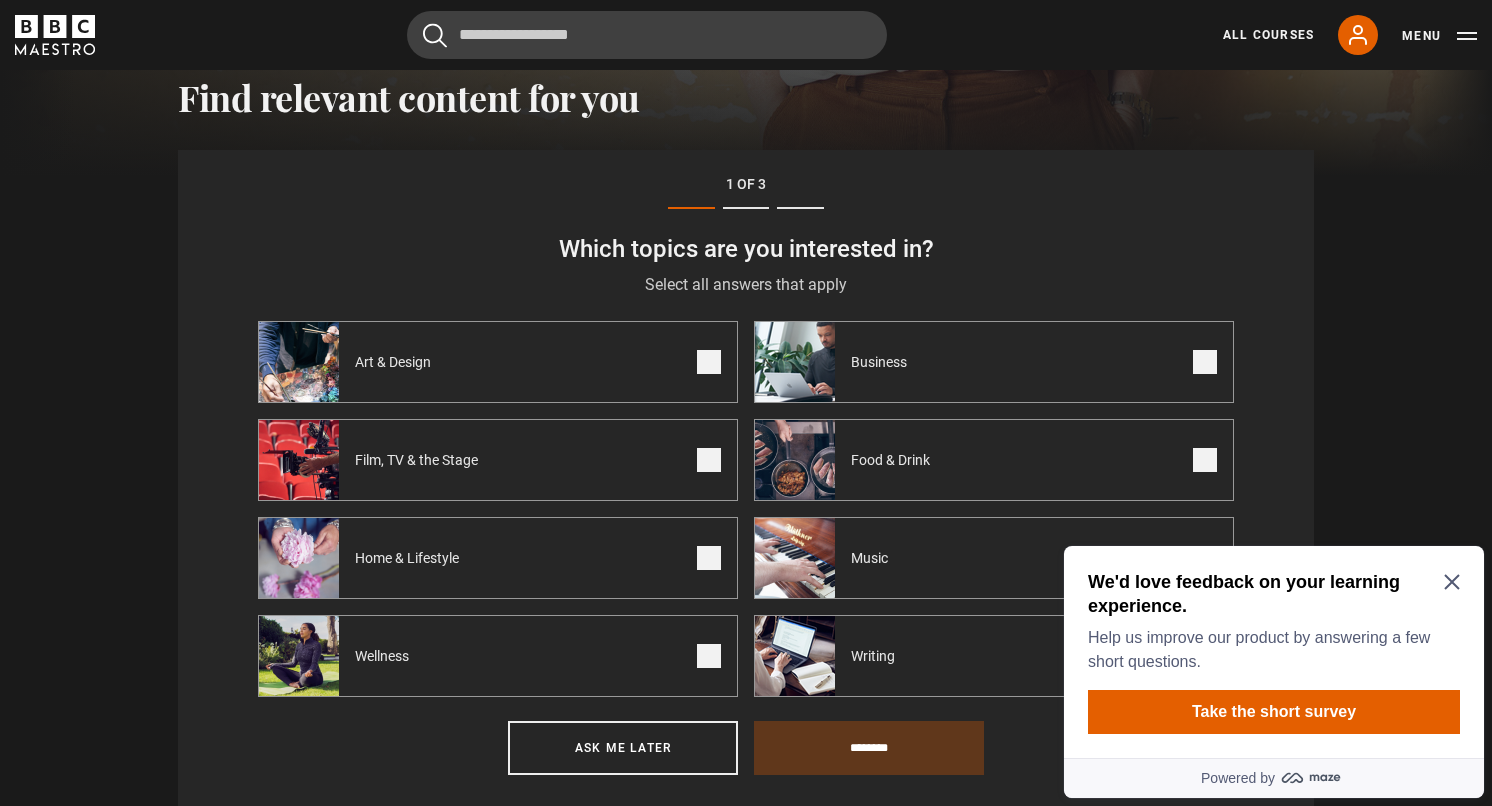 click 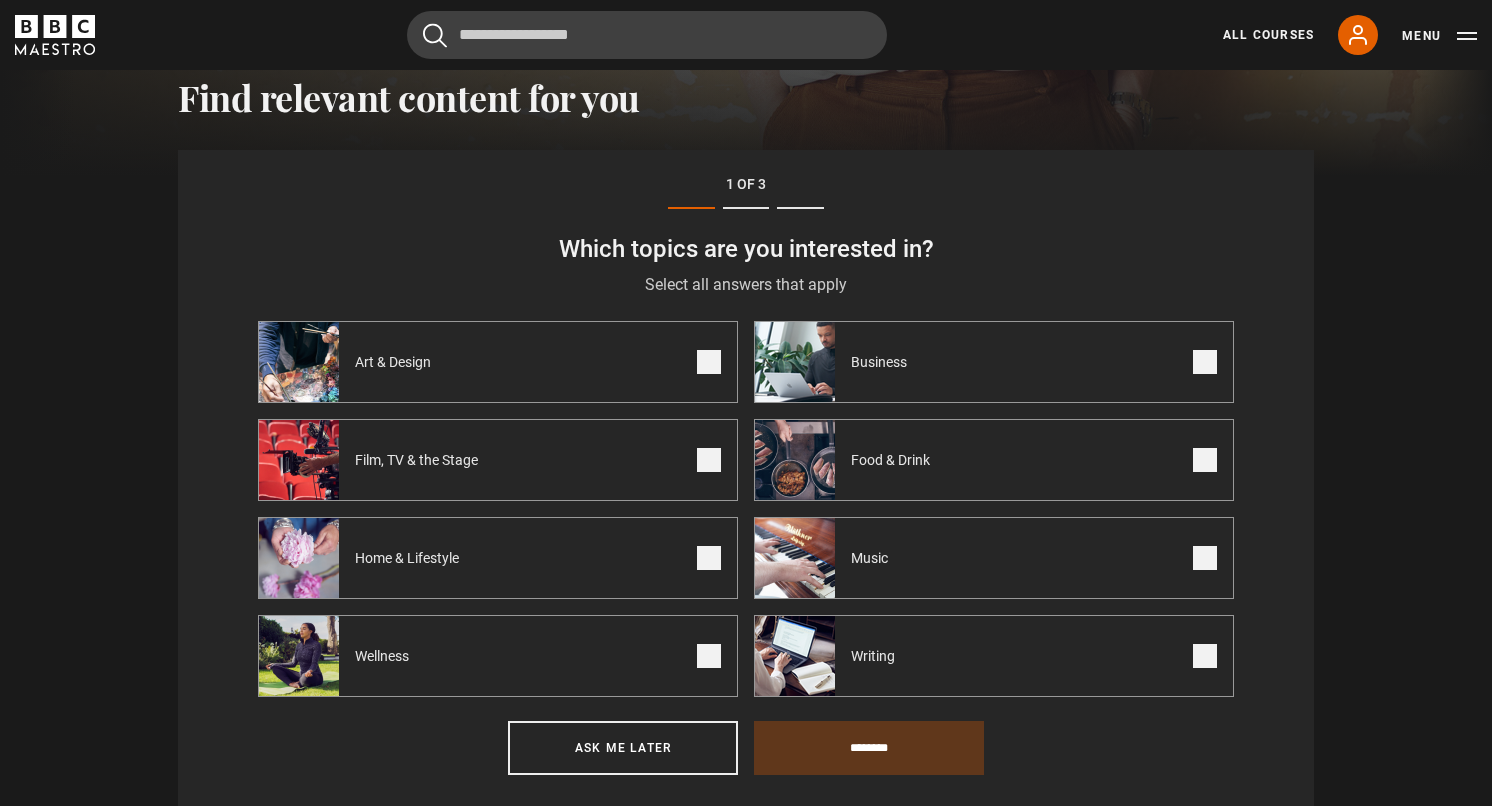 scroll, scrollTop: 698, scrollLeft: 0, axis: vertical 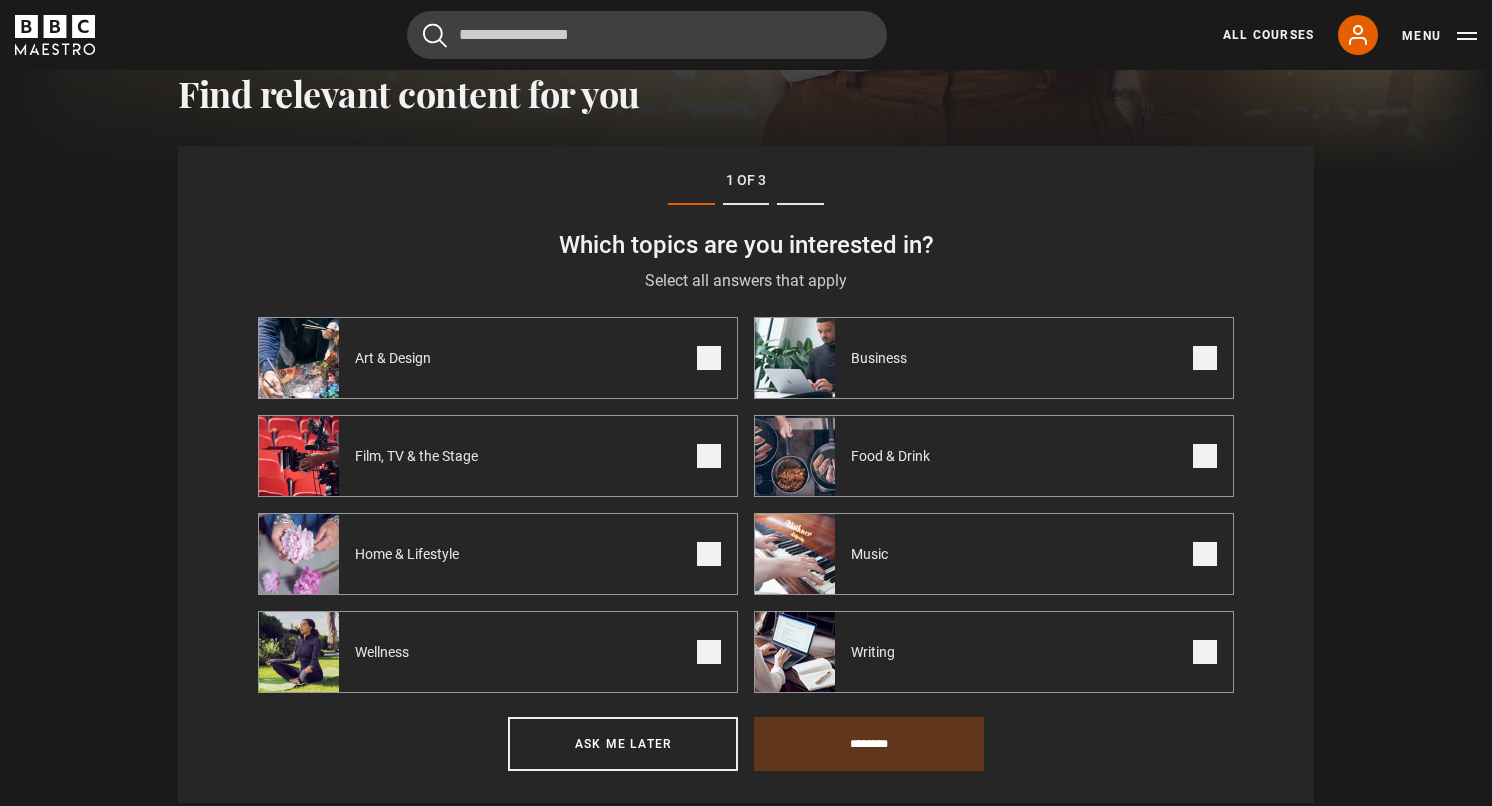 click on "Art & Design" at bounding box center [498, 358] 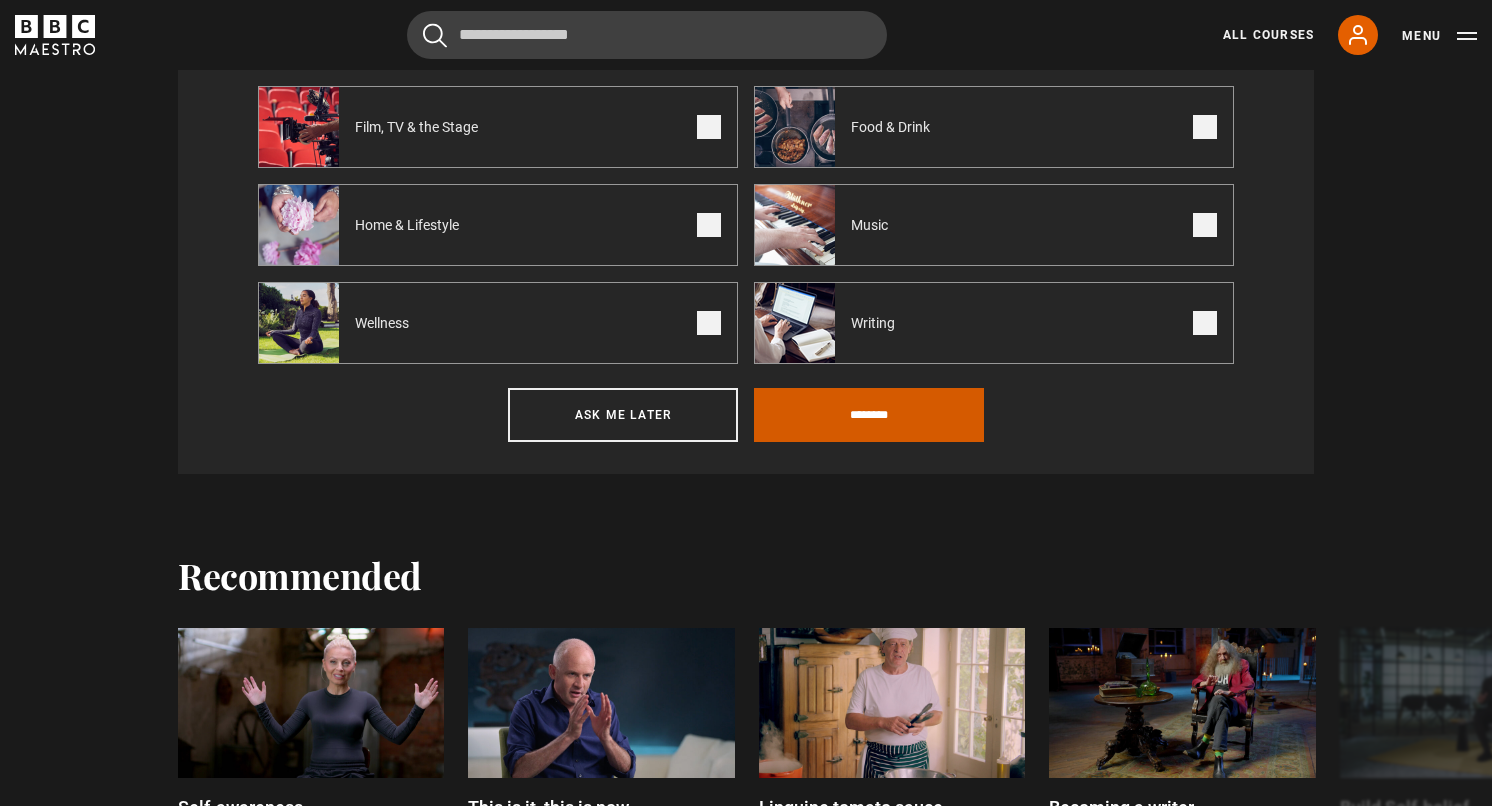click on "********" at bounding box center [869, 415] 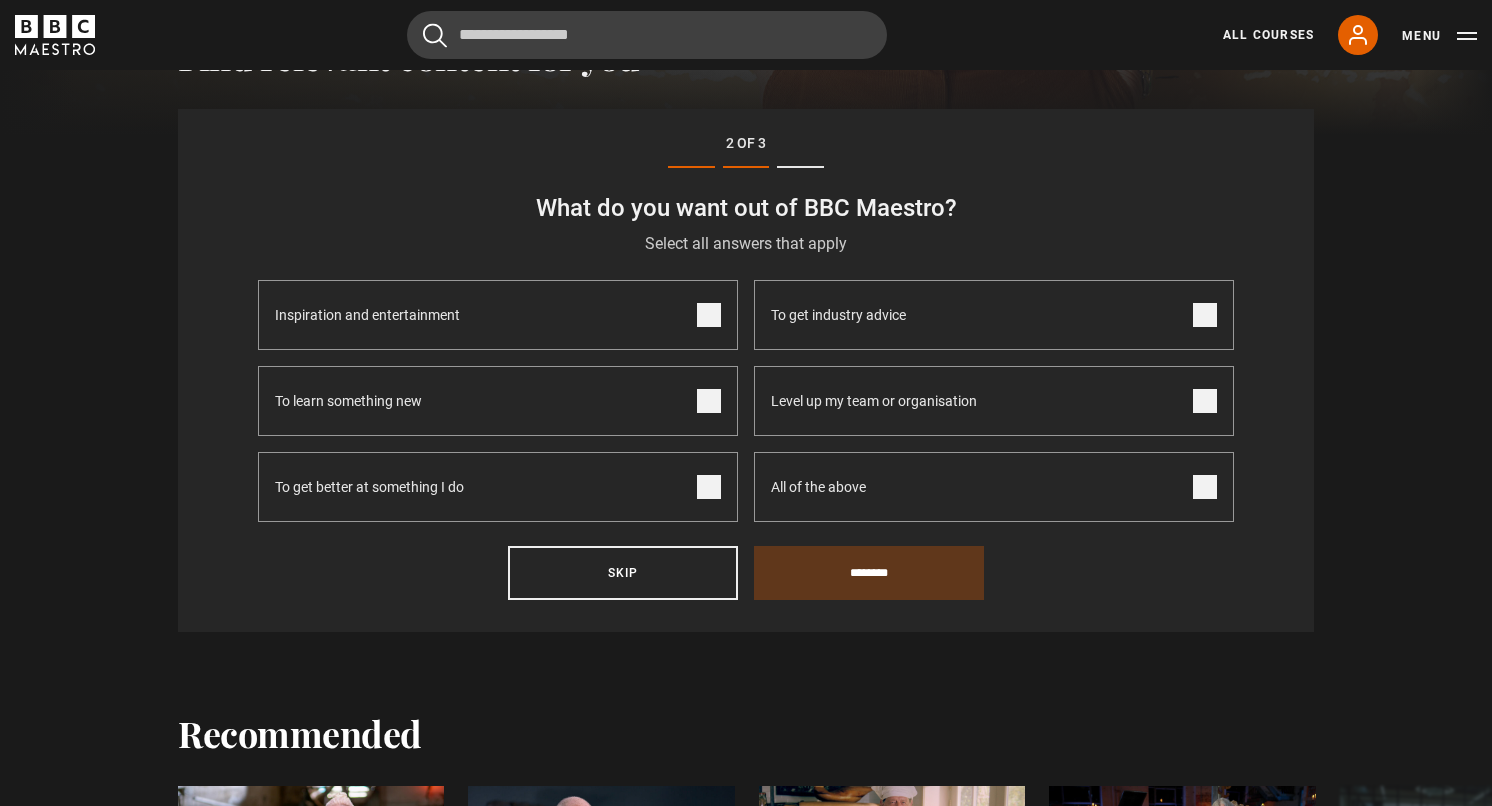scroll, scrollTop: 694, scrollLeft: 0, axis: vertical 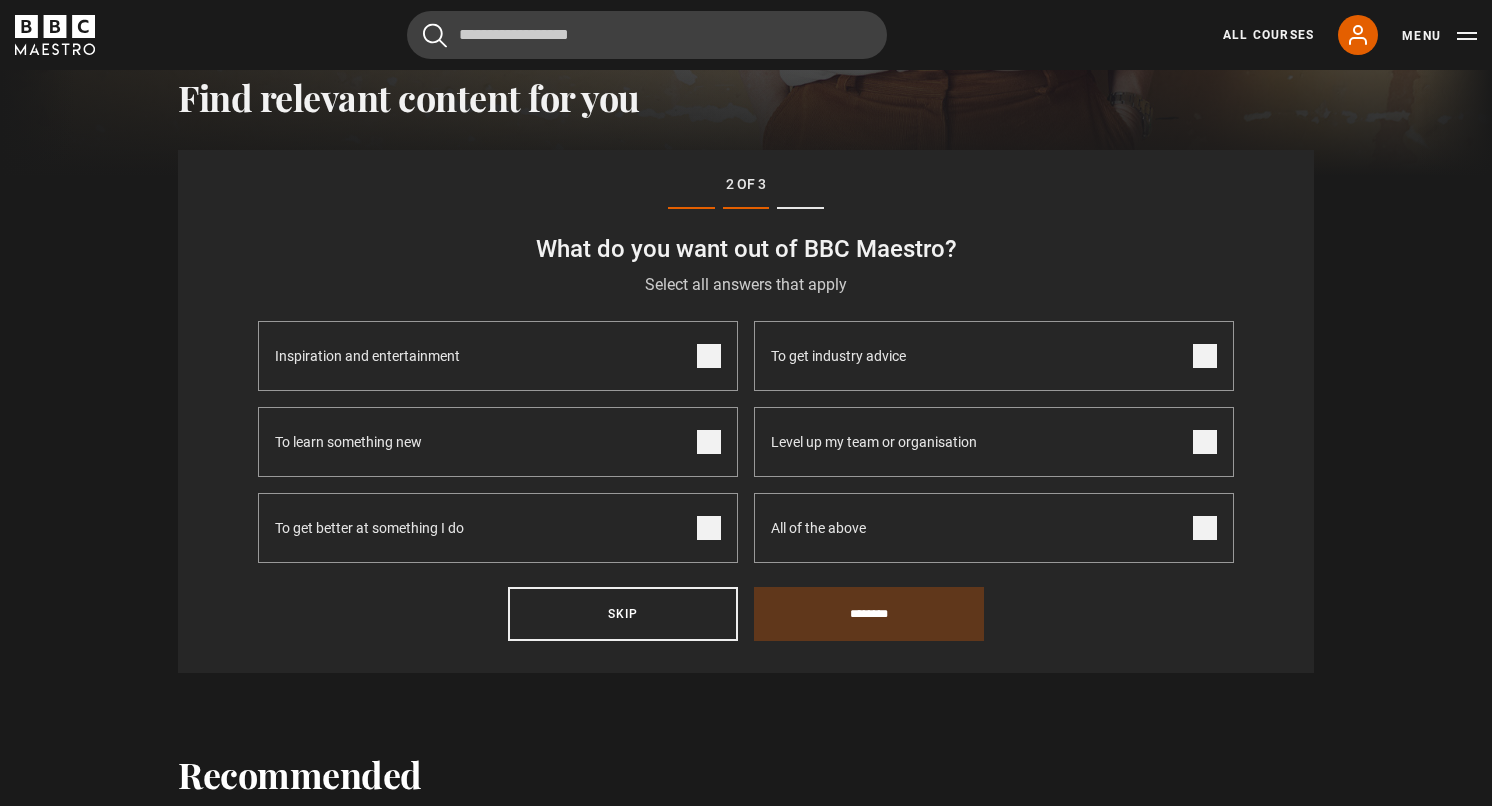 click on "To learn something new" at bounding box center (348, 442) 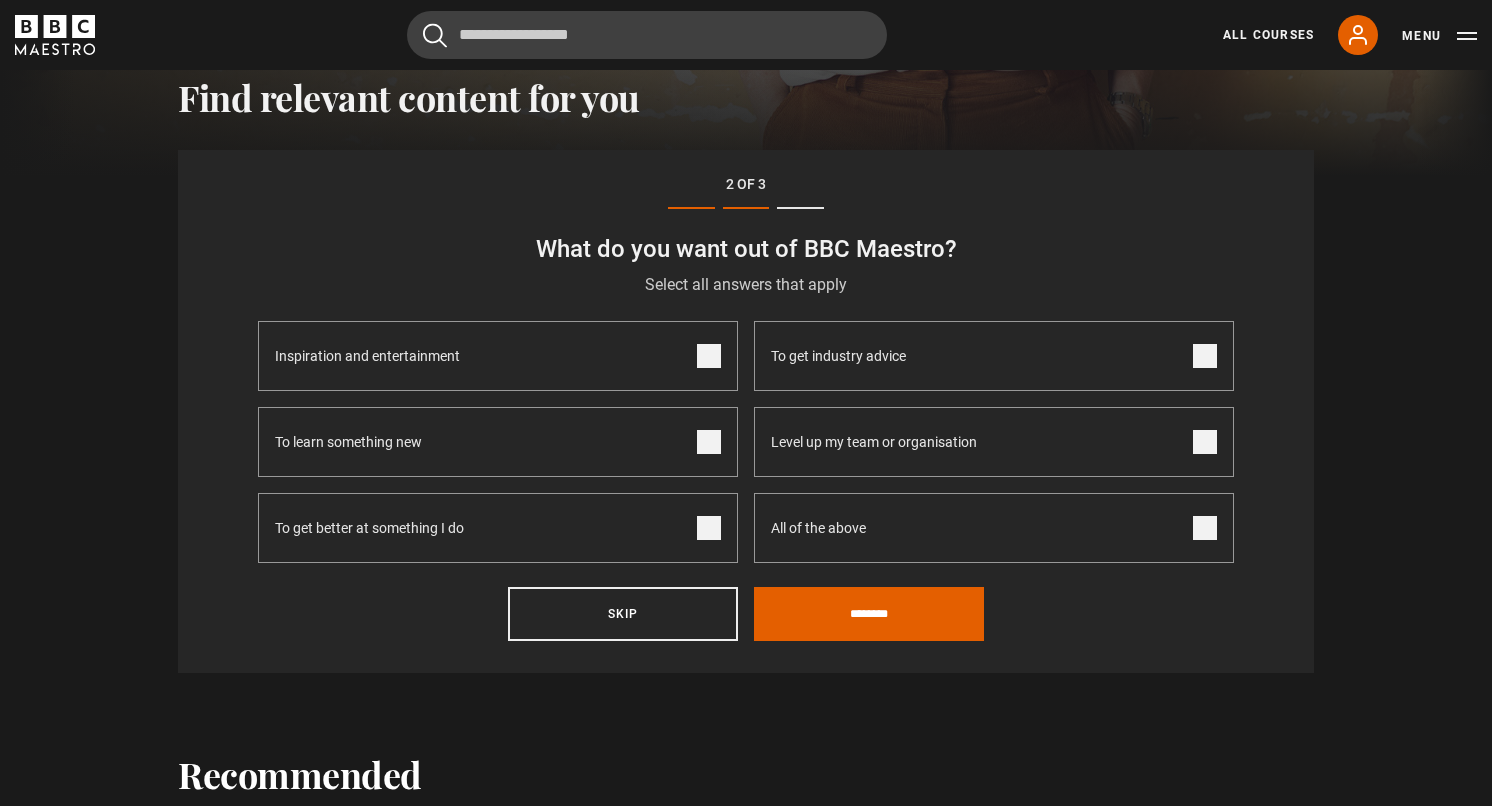 click on "To get better at something I do" at bounding box center (369, 528) 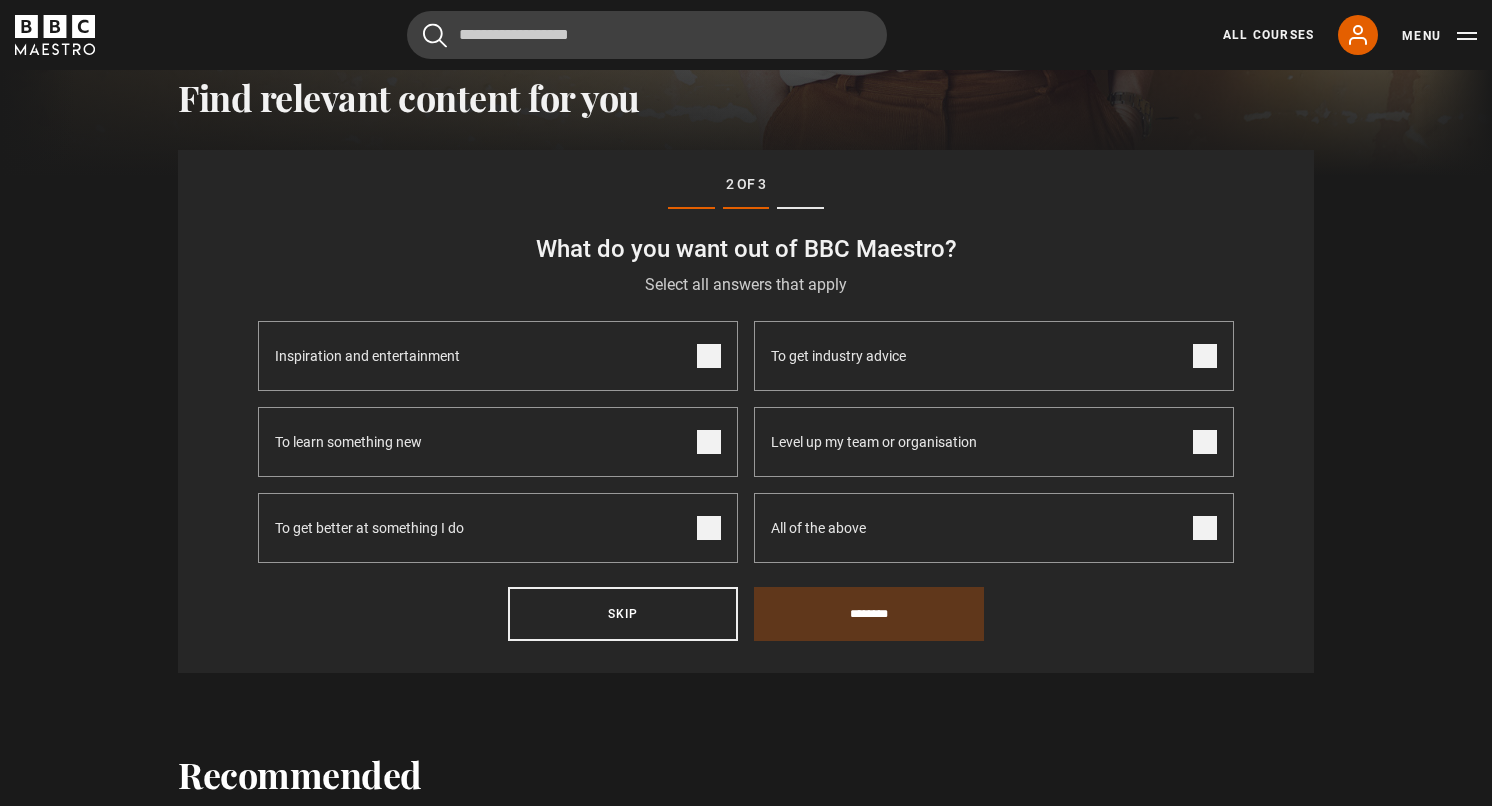 click on "All of the above" at bounding box center (994, 528) 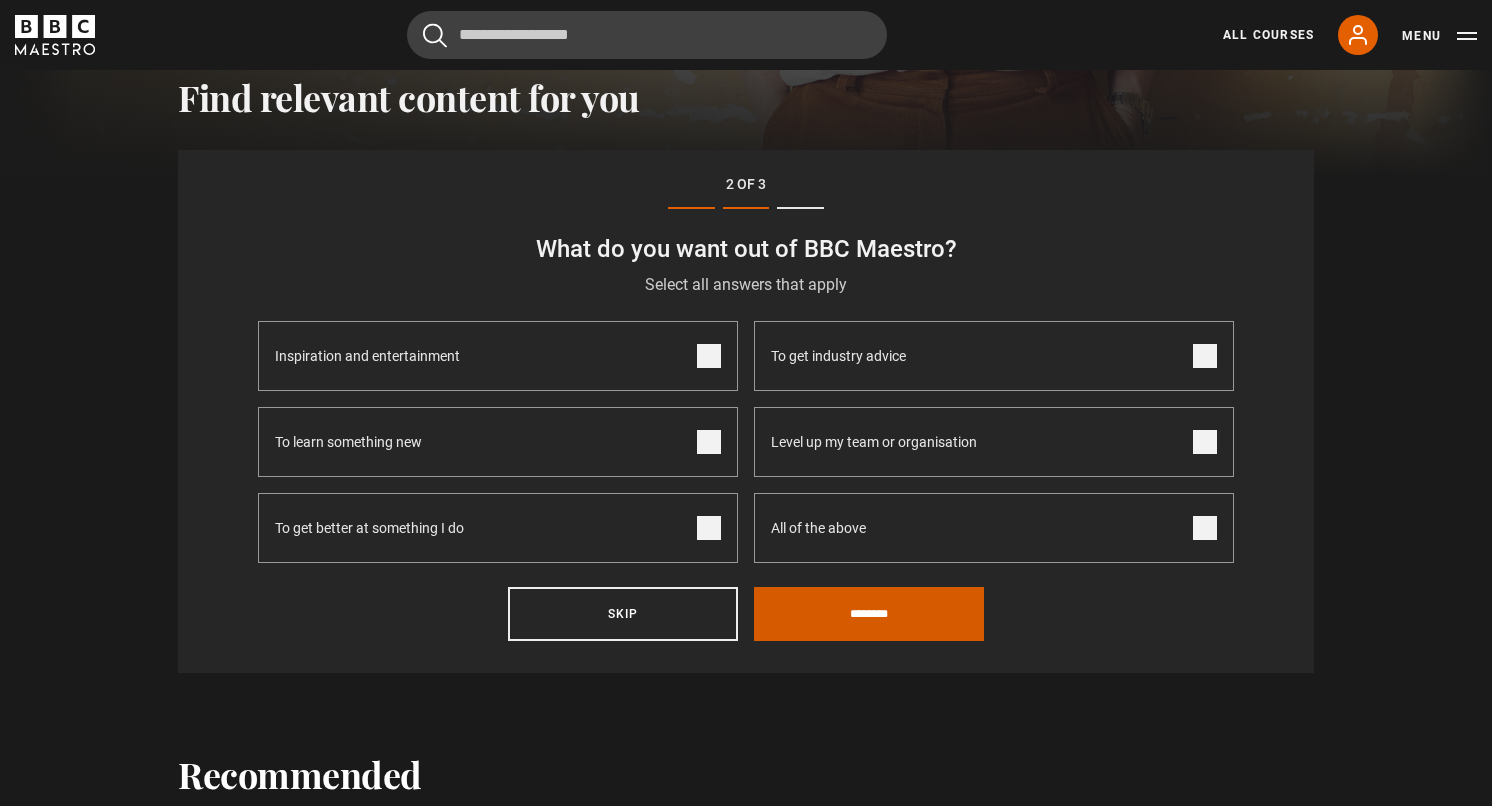 click on "********" at bounding box center (869, 614) 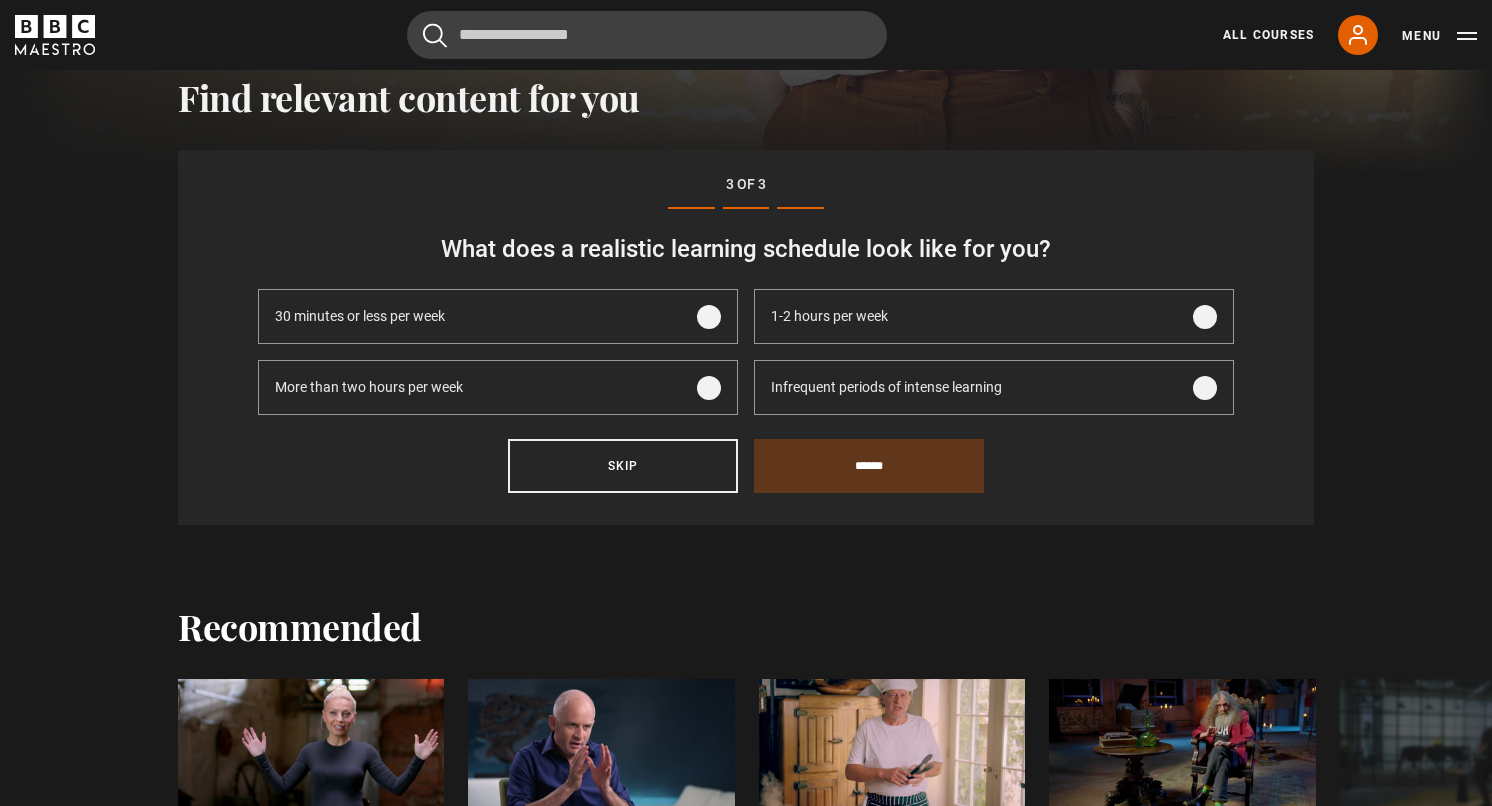click on "Infrequent periods of intense learning" at bounding box center (886, 387) 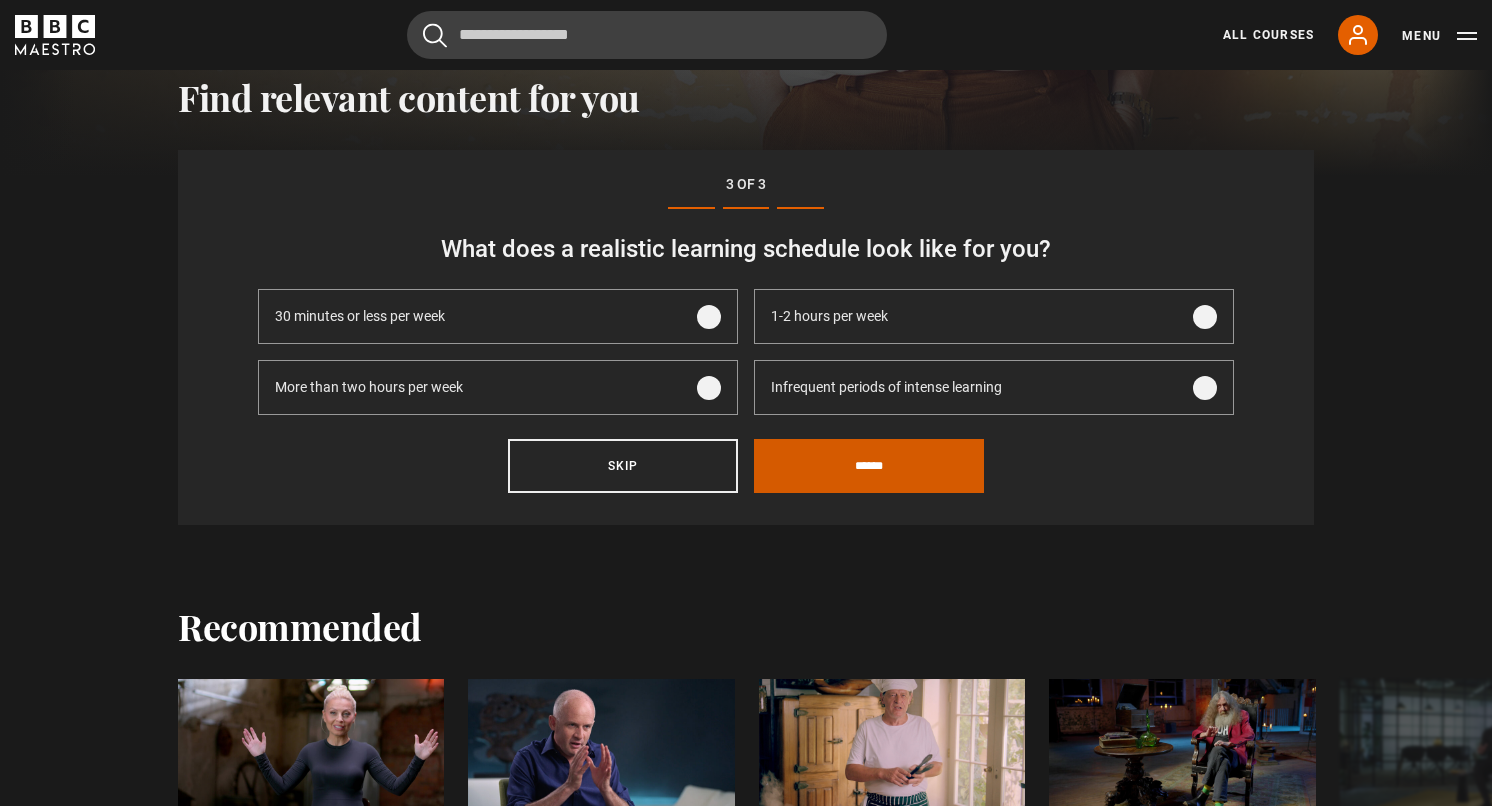 click on "******" at bounding box center (869, 466) 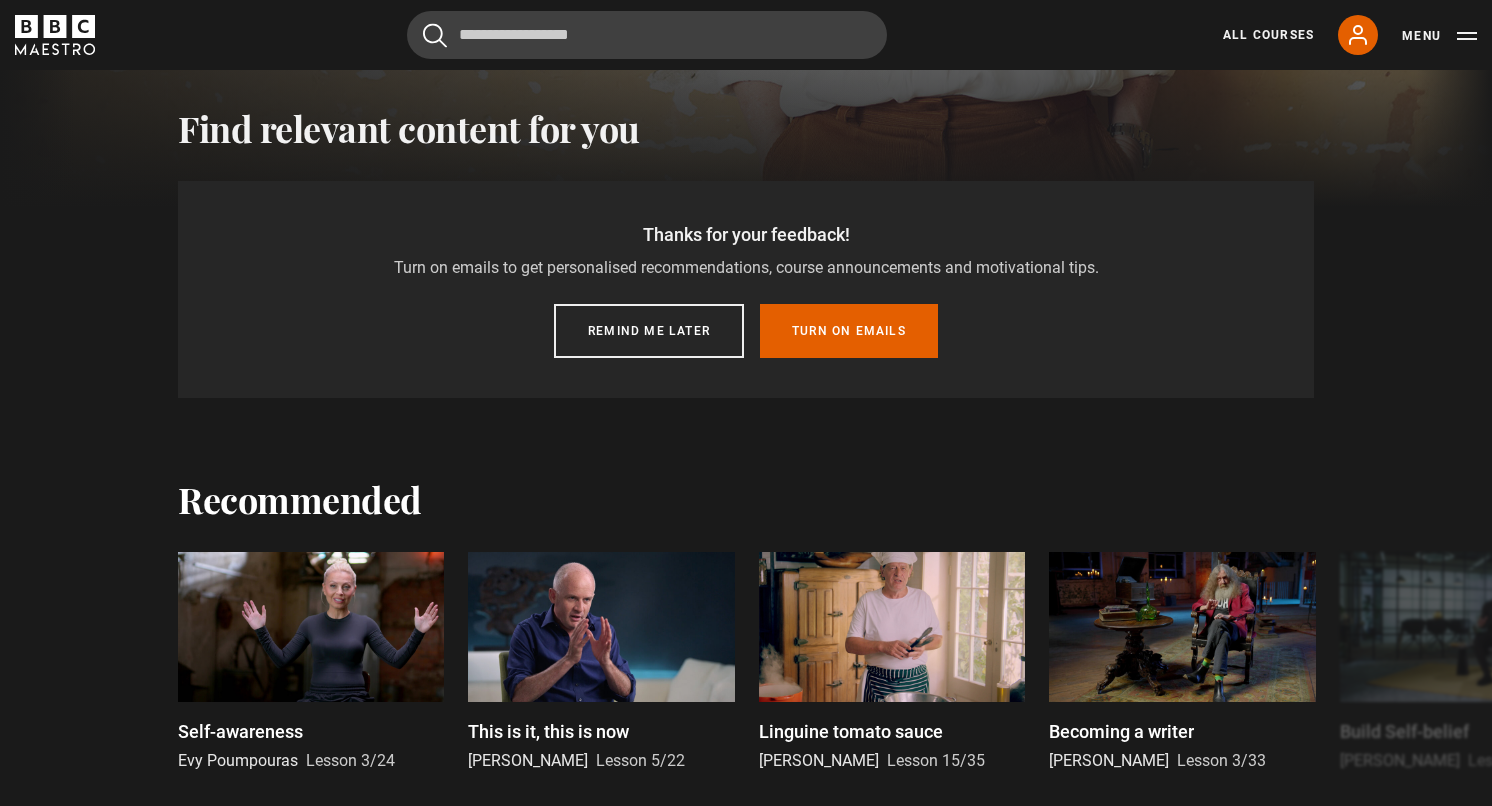scroll, scrollTop: 620, scrollLeft: 0, axis: vertical 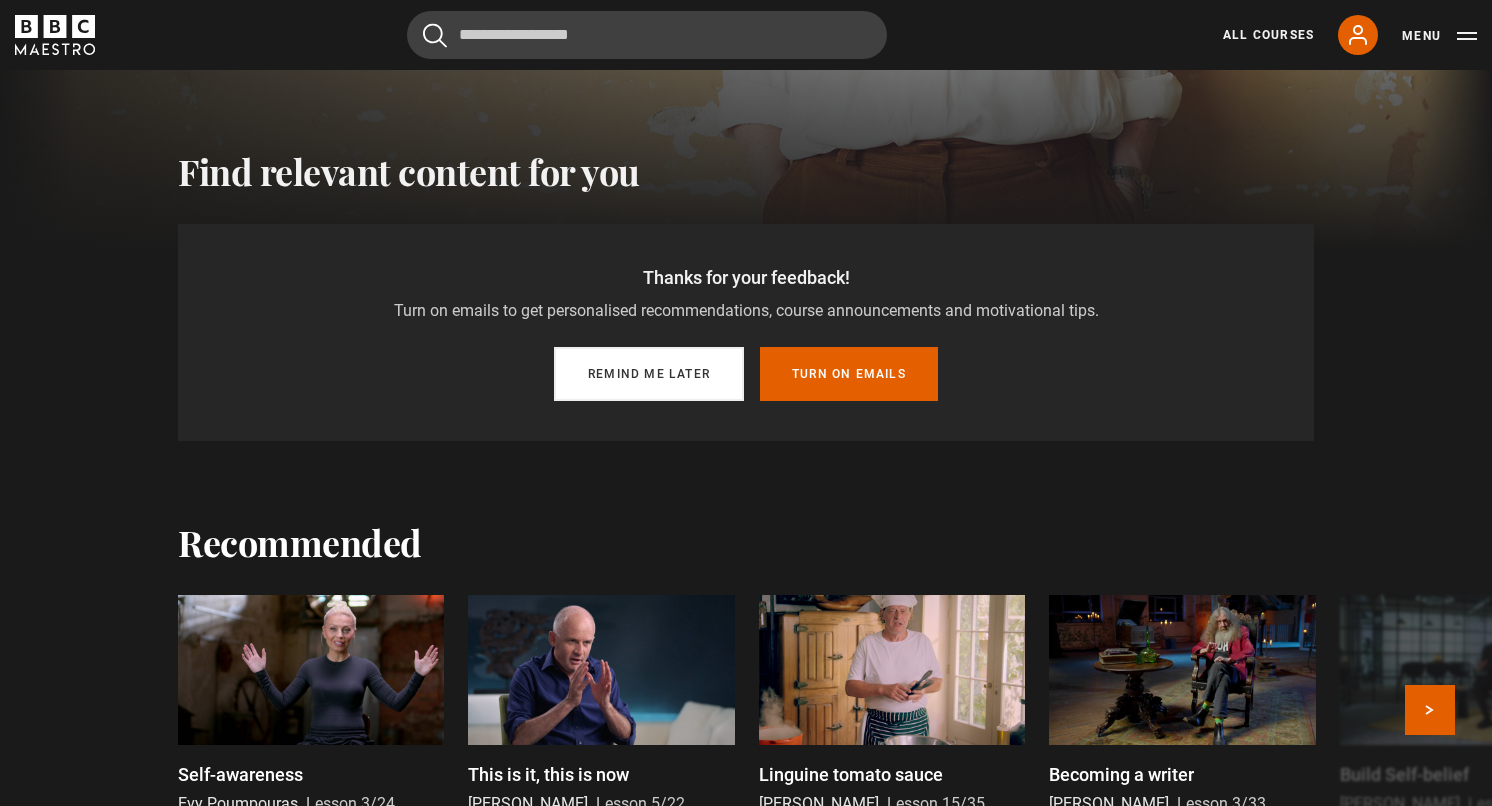 click on "Remind me later" at bounding box center (649, 374) 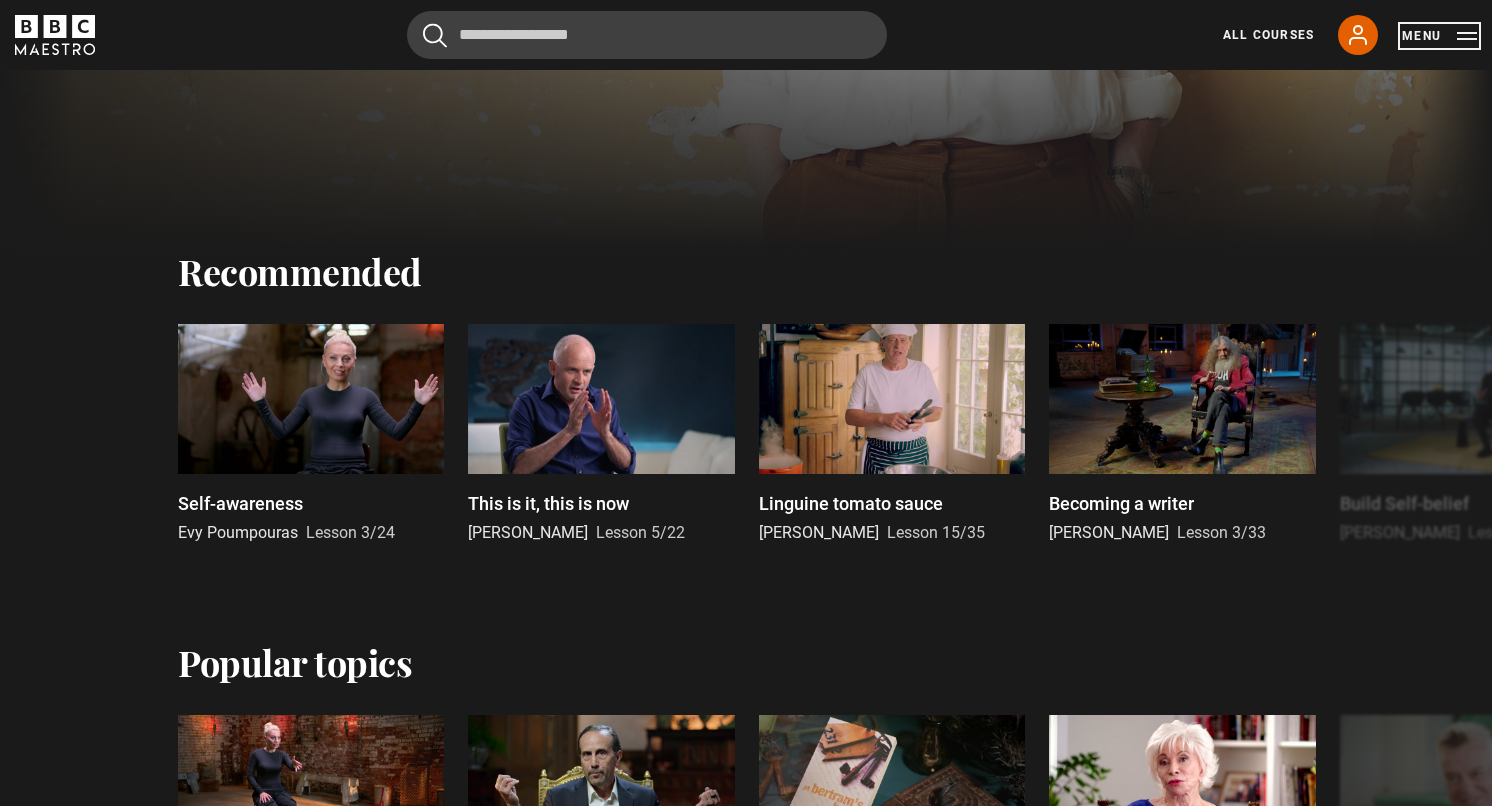 click on "Menu" at bounding box center (1439, 36) 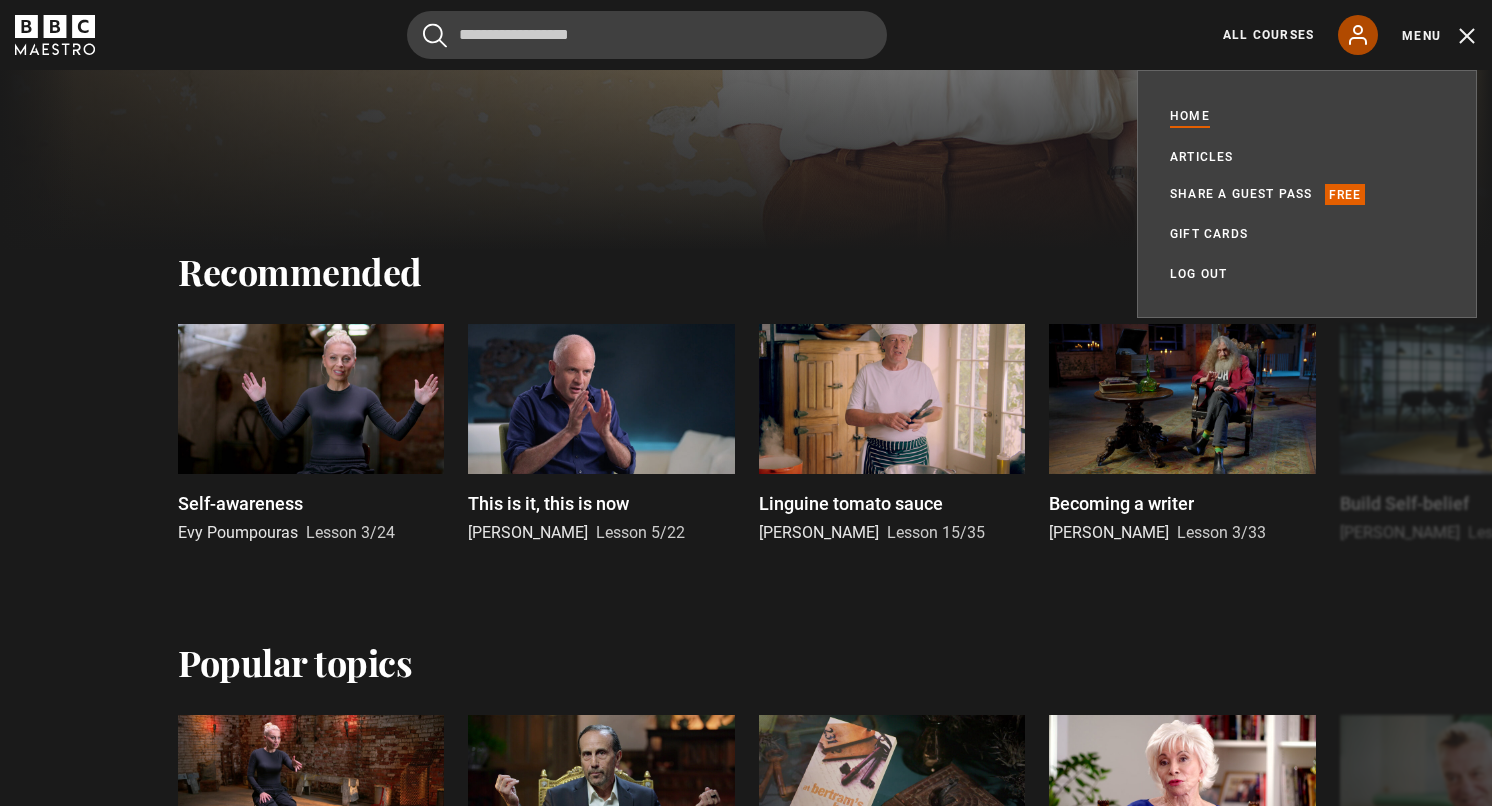 click 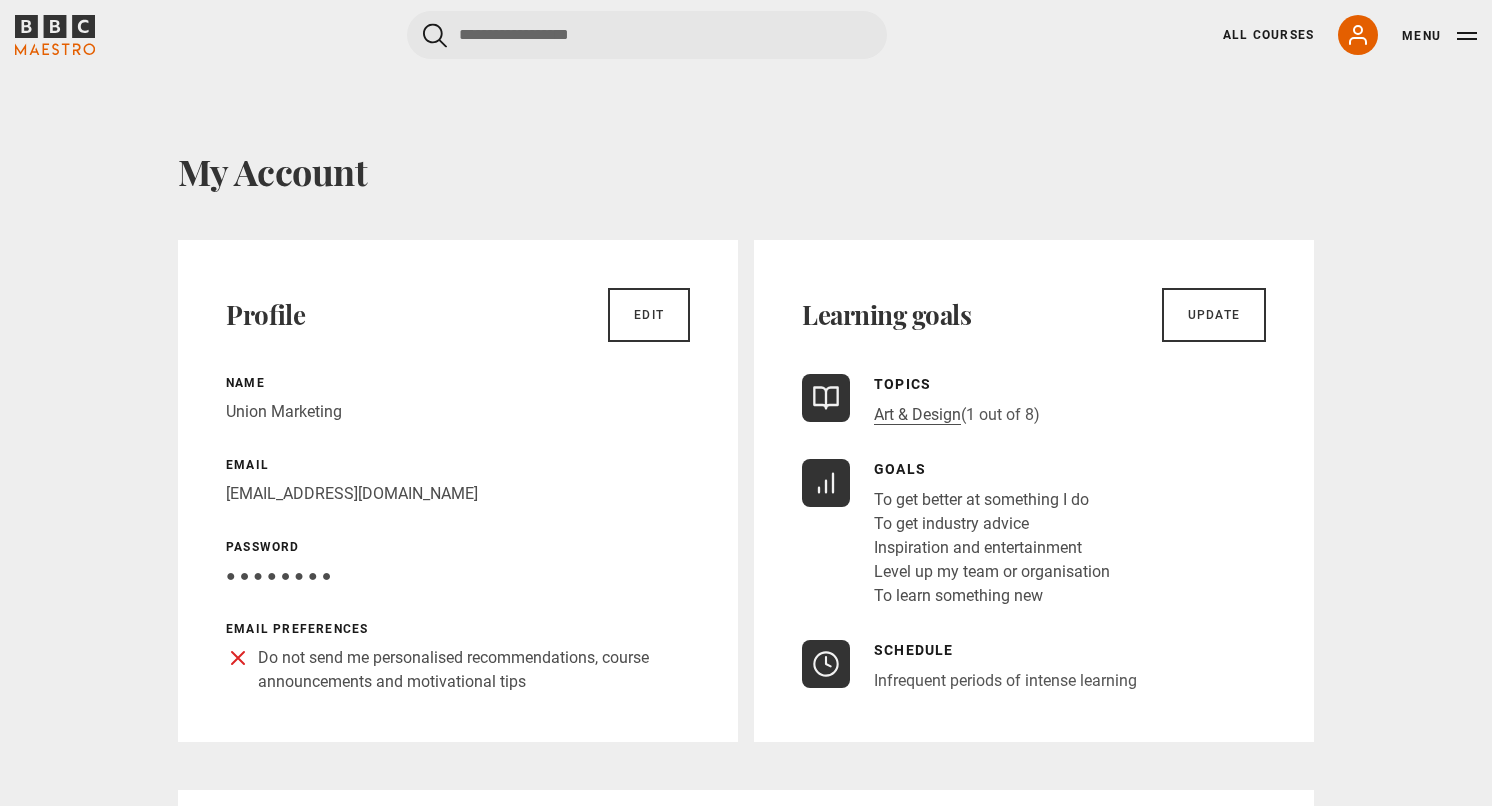 scroll, scrollTop: 0, scrollLeft: 0, axis: both 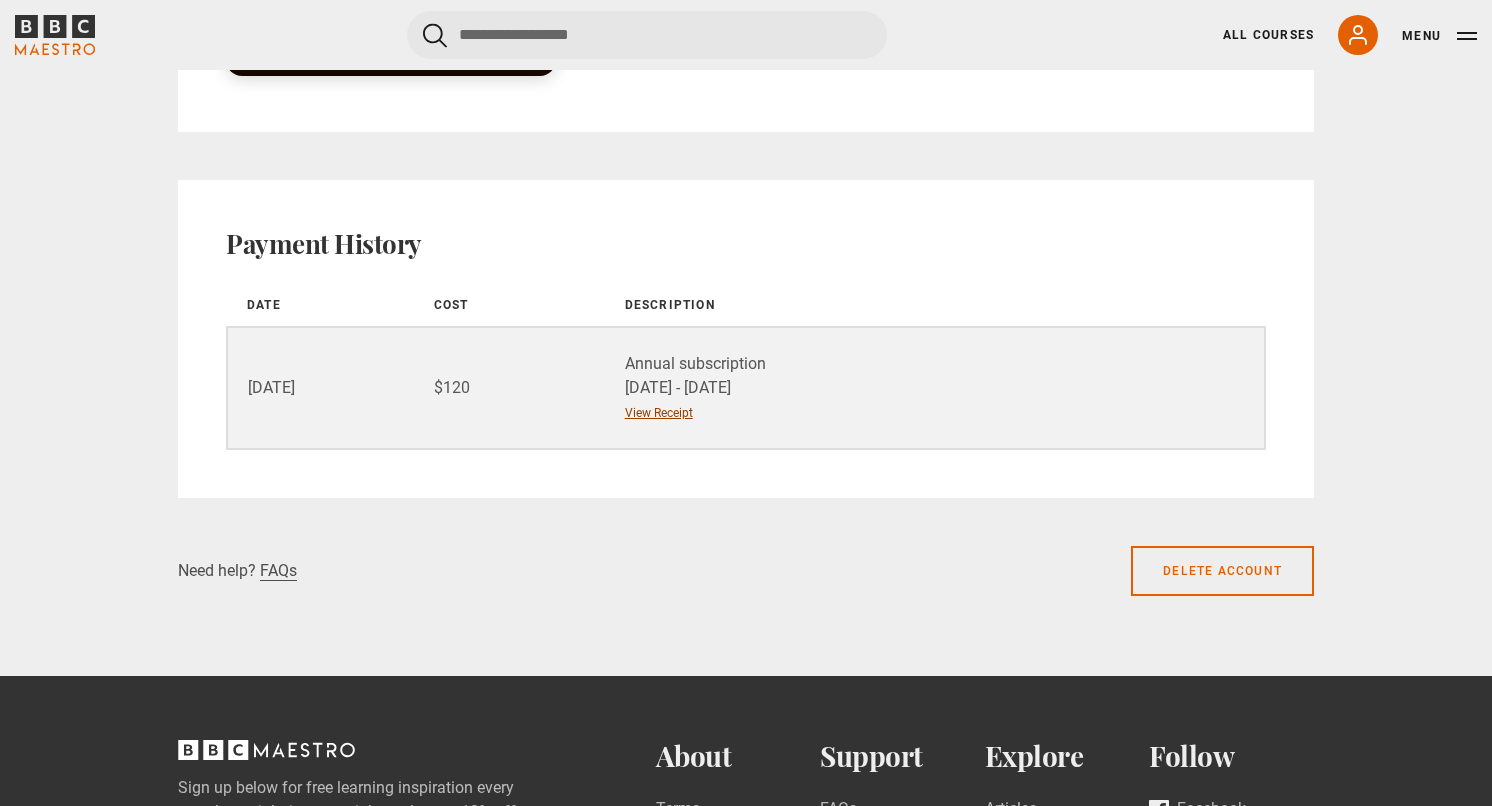 click on "View Receipt" at bounding box center (659, 413) 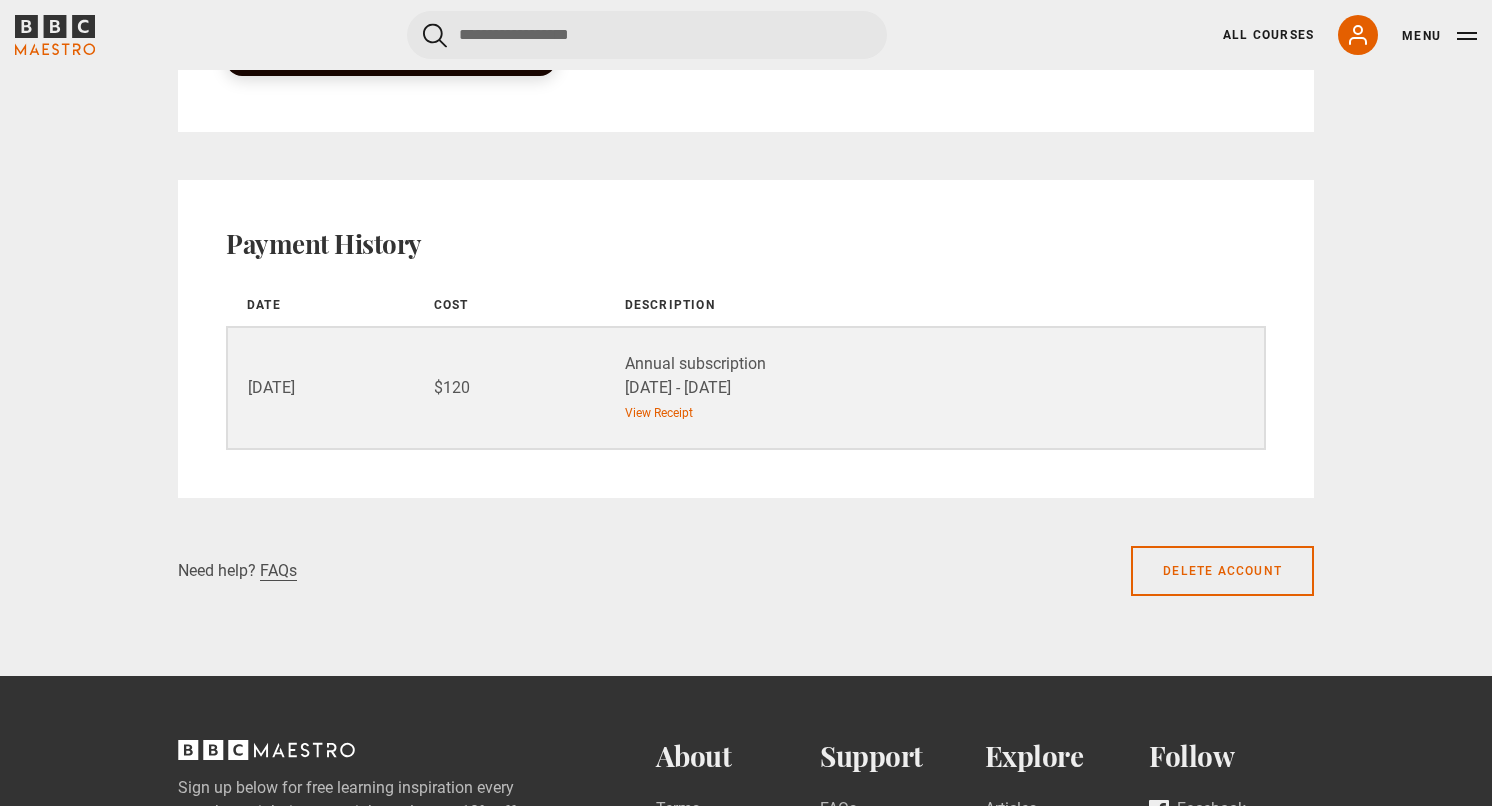 click 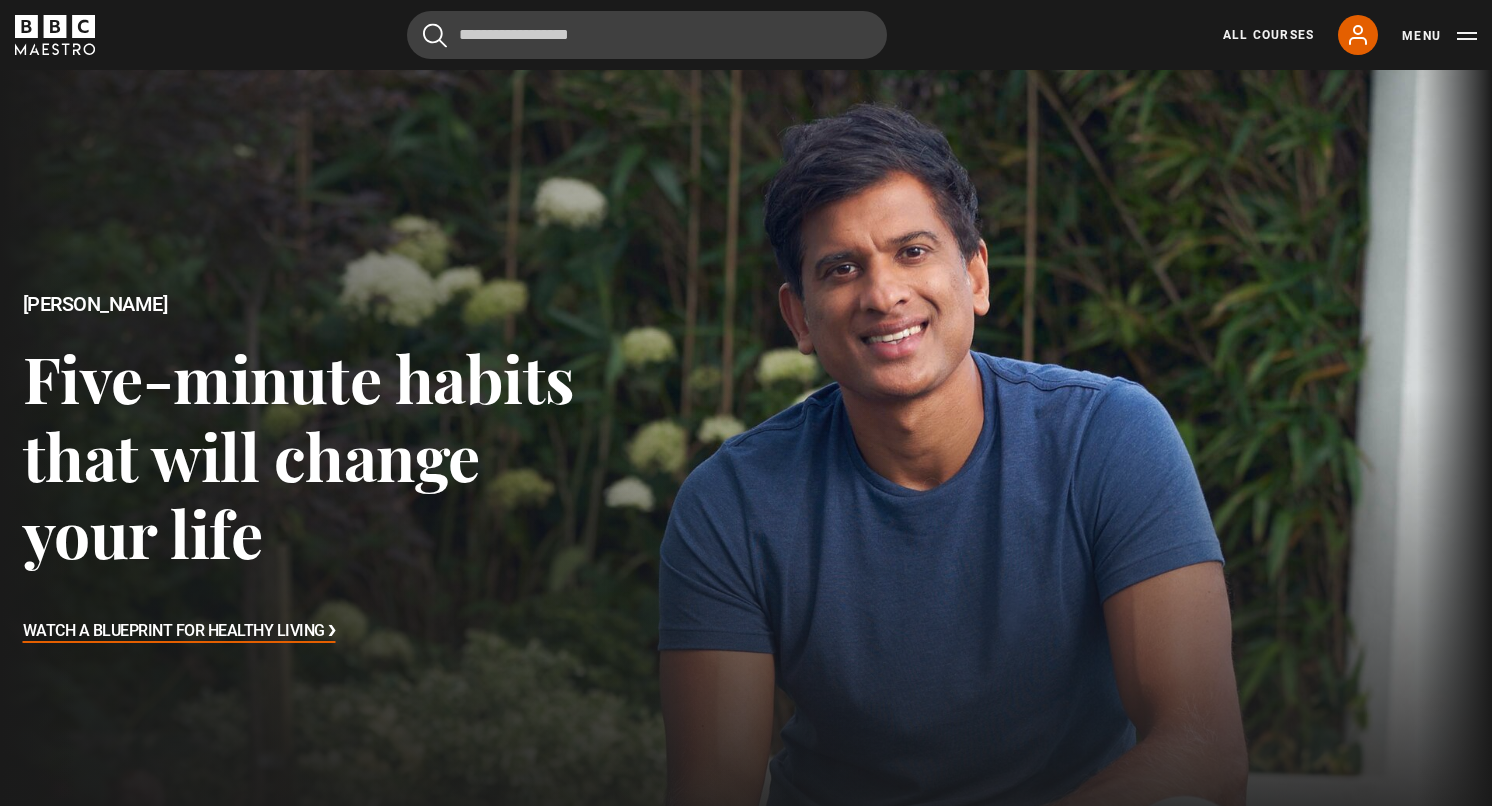 scroll, scrollTop: 0, scrollLeft: 0, axis: both 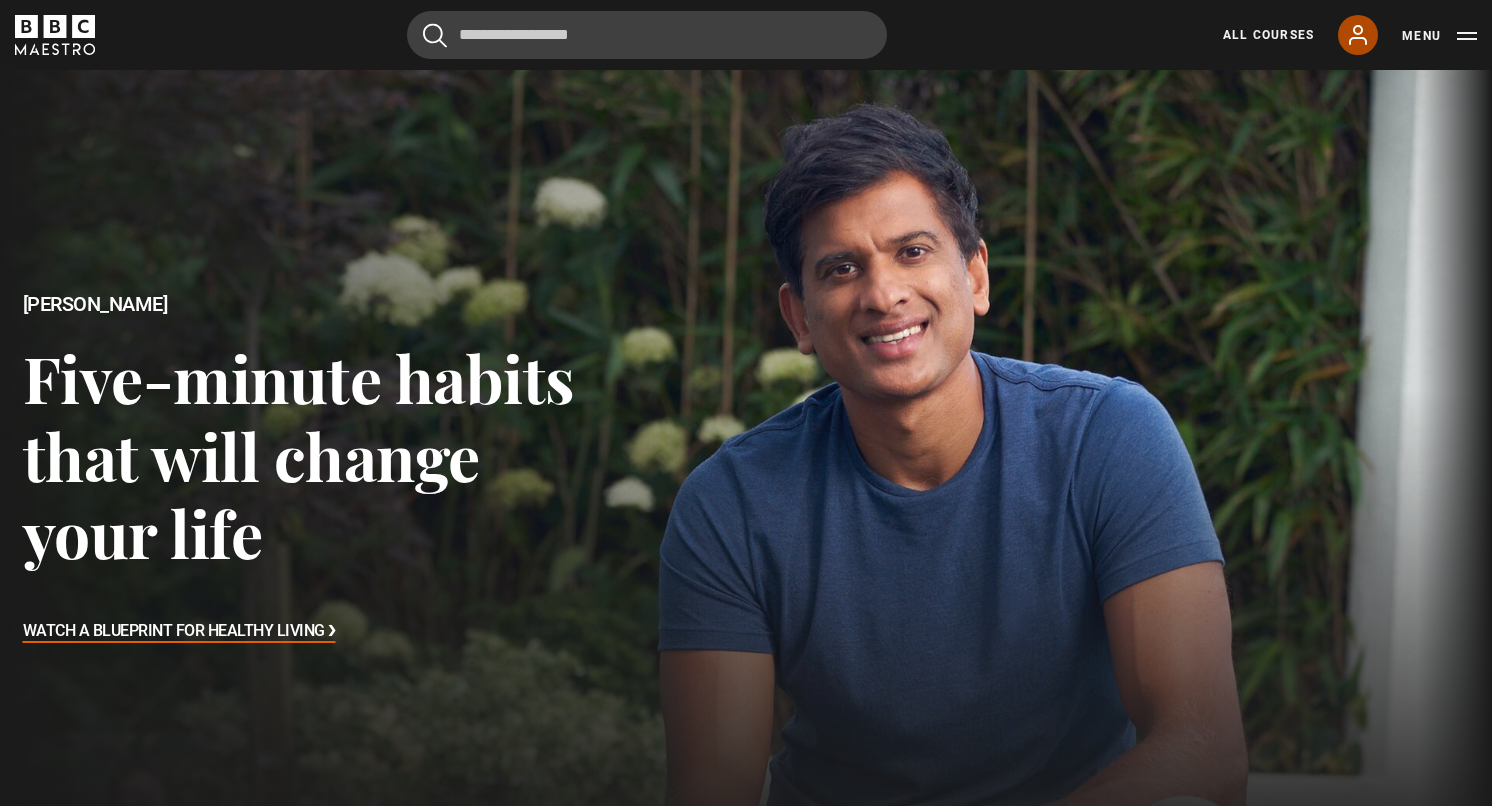 click 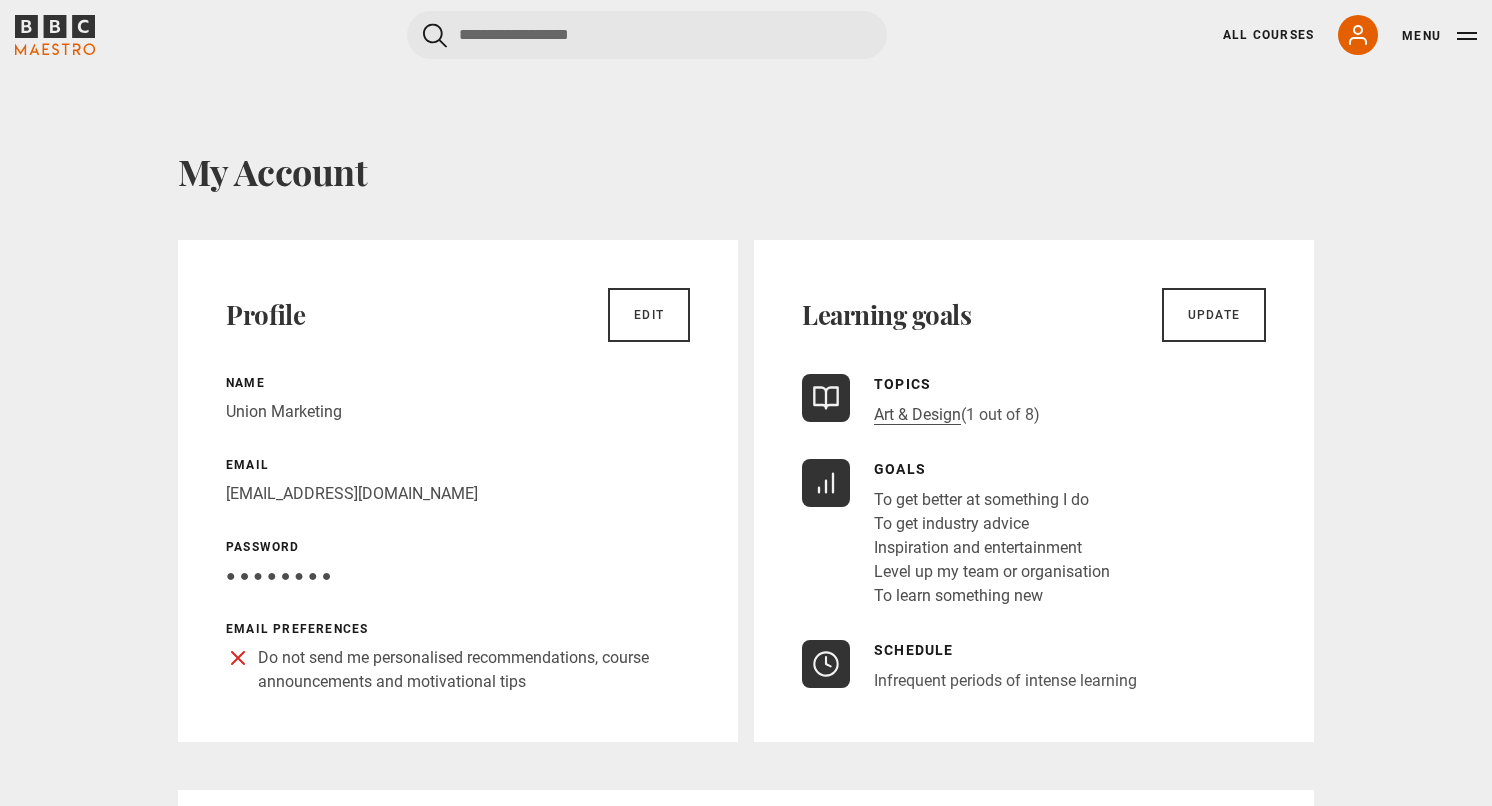 scroll, scrollTop: 0, scrollLeft: 0, axis: both 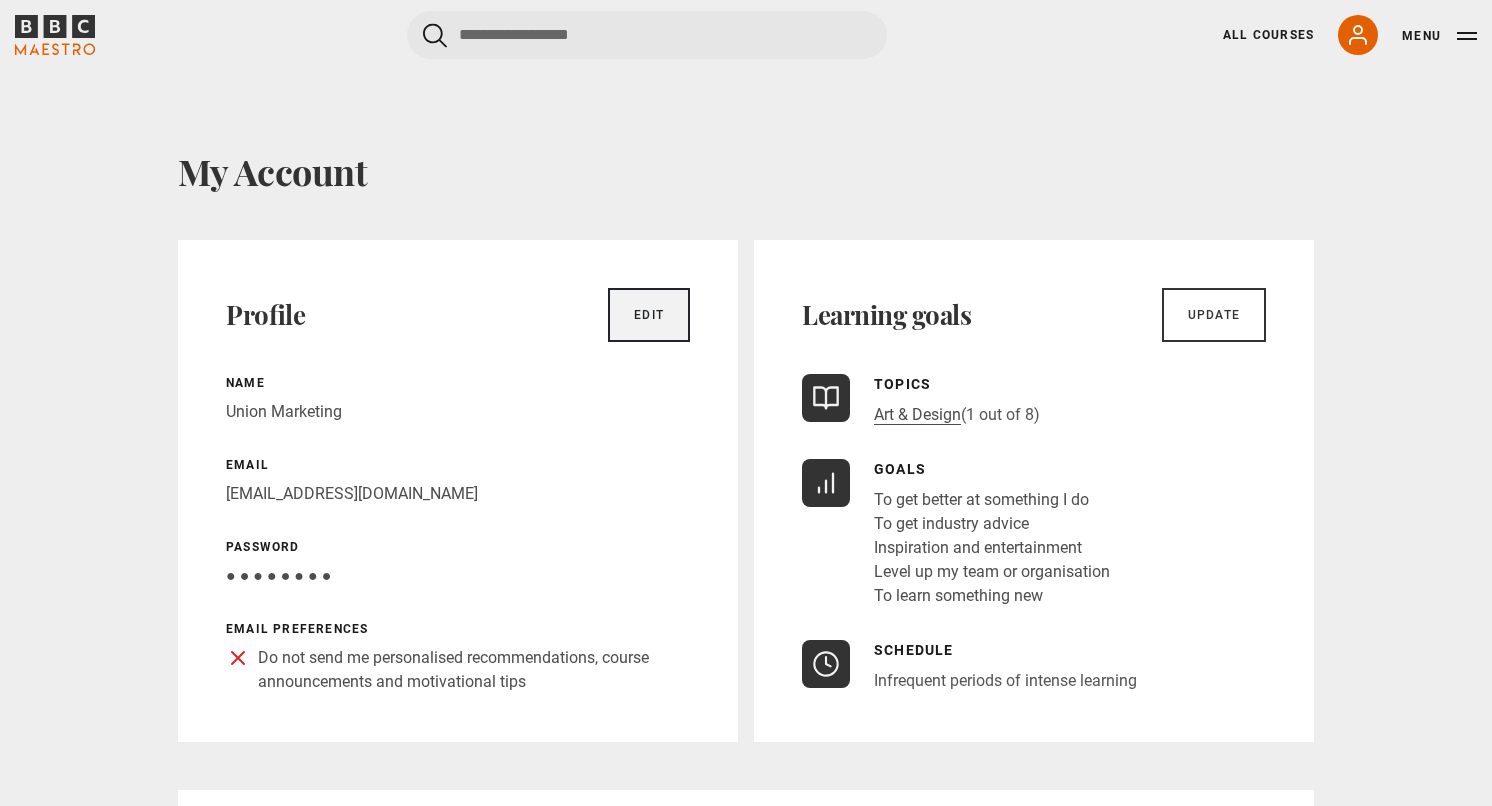 click on "Edit" at bounding box center (649, 315) 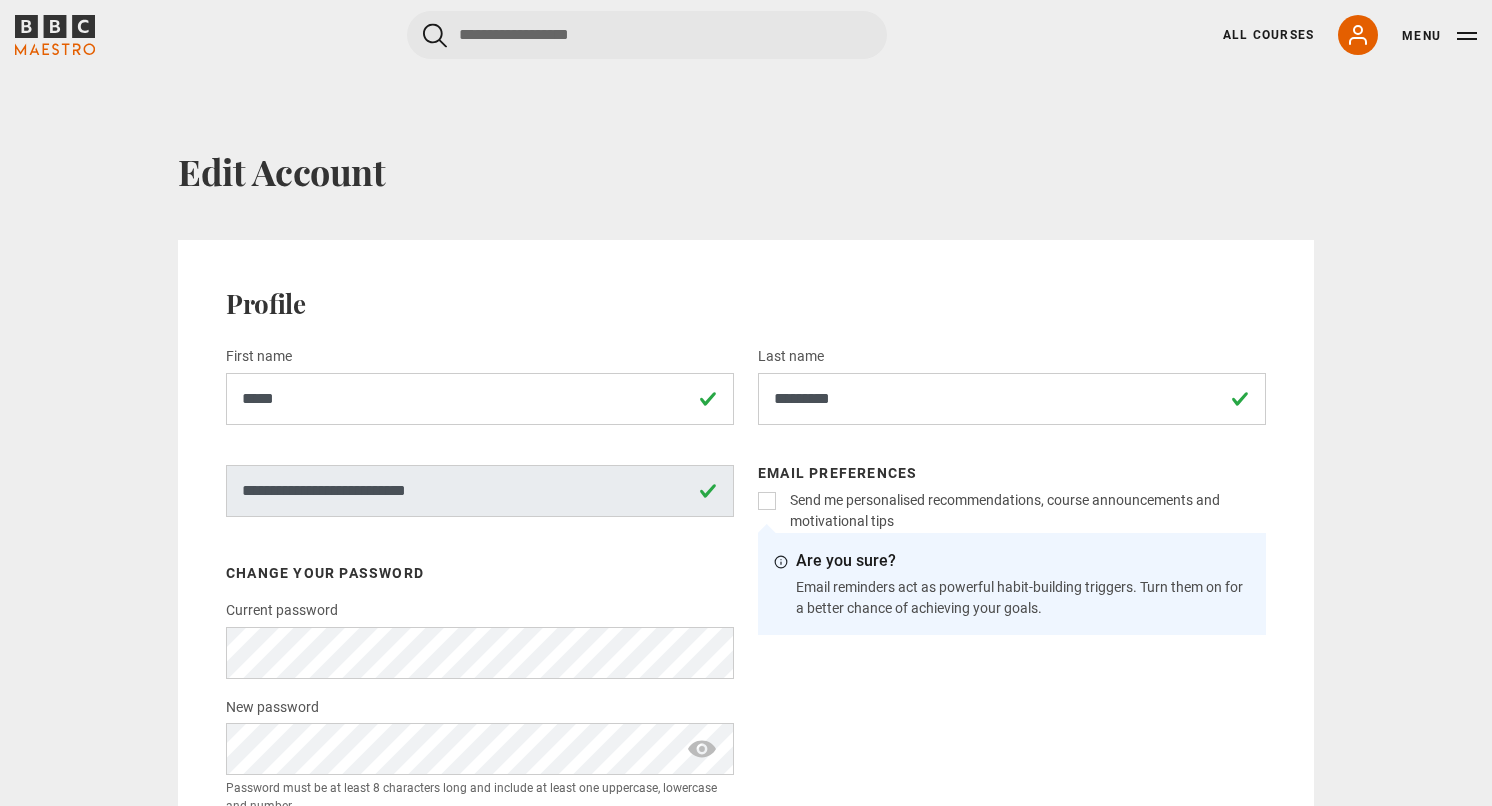 scroll, scrollTop: 0, scrollLeft: 0, axis: both 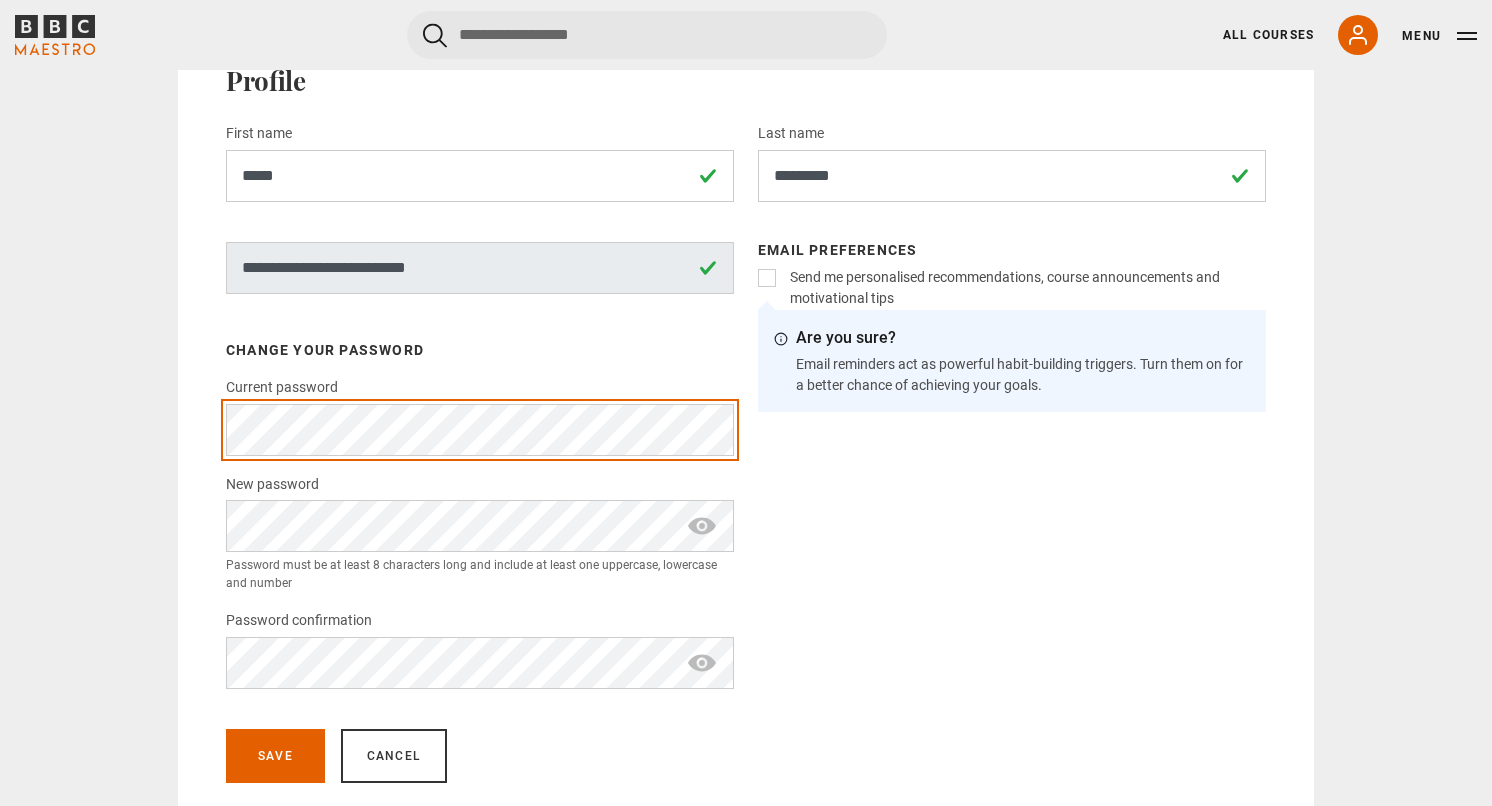 click on "**********" at bounding box center (746, 379) 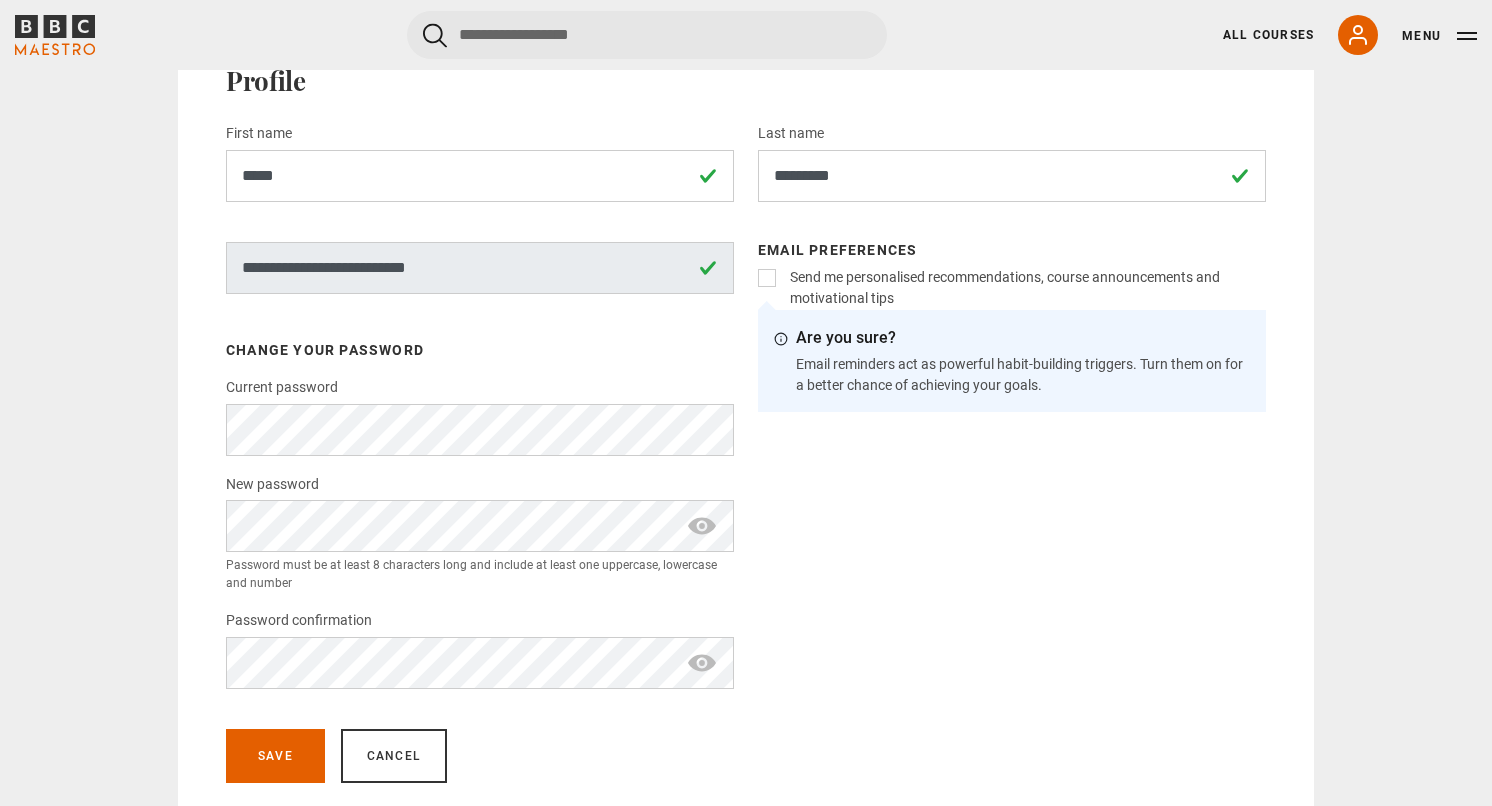 click at bounding box center [702, 526] 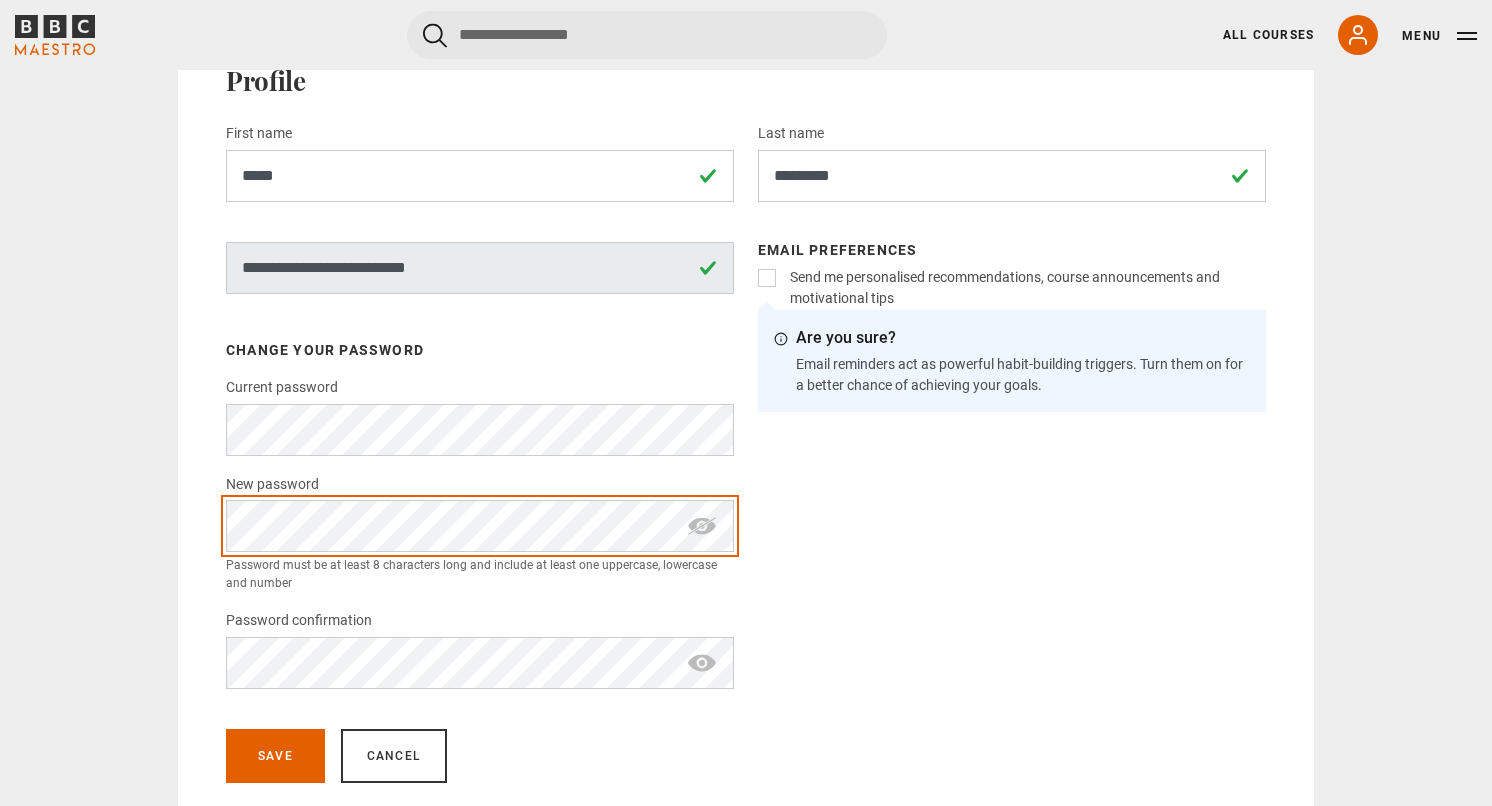 click on "Skip to main content
Cancel
Courses
Previous courses
Next courses
[PERSON_NAME] Writing 12  Related Lessons New Ago [PERSON_NAME] Mastering Mixology 22  Related Lessons New [PERSON_NAME] Magical Storytelling 22  Related Lessons New Evy Poumpouras The Art of Influence 24  Related Lessons New [PERSON_NAME] Thriving in Business 24  Related Lessons [PERSON_NAME] Interior Design 20  Related Lessons New [PERSON_NAME] Sing Like the Stars 31  Related Lessons [PERSON_NAME]  Sleep Better 21  Related Lessons [PERSON_NAME] CBE 7" at bounding box center [746, 650] 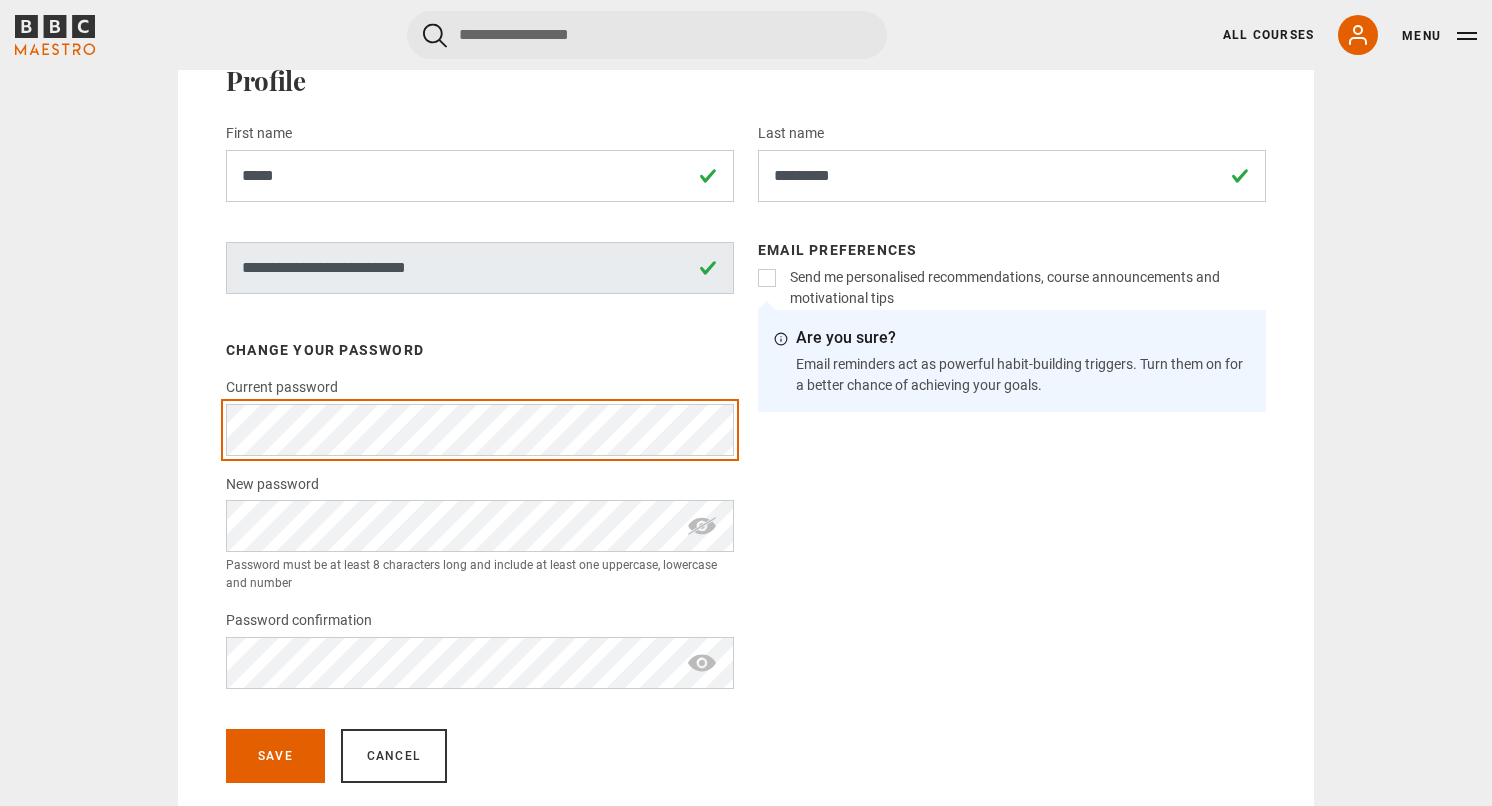 click on "**********" at bounding box center [746, 379] 